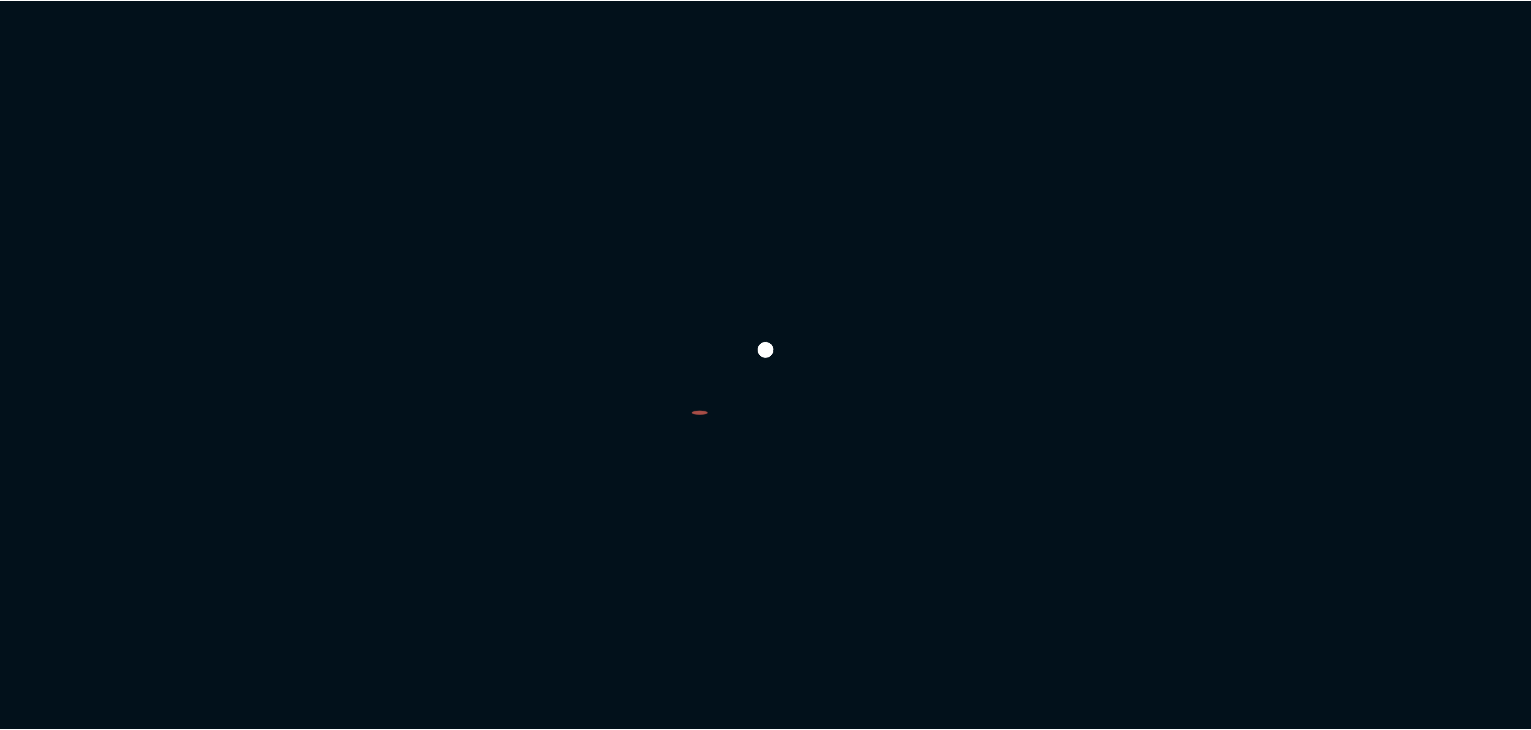 scroll, scrollTop: 0, scrollLeft: 0, axis: both 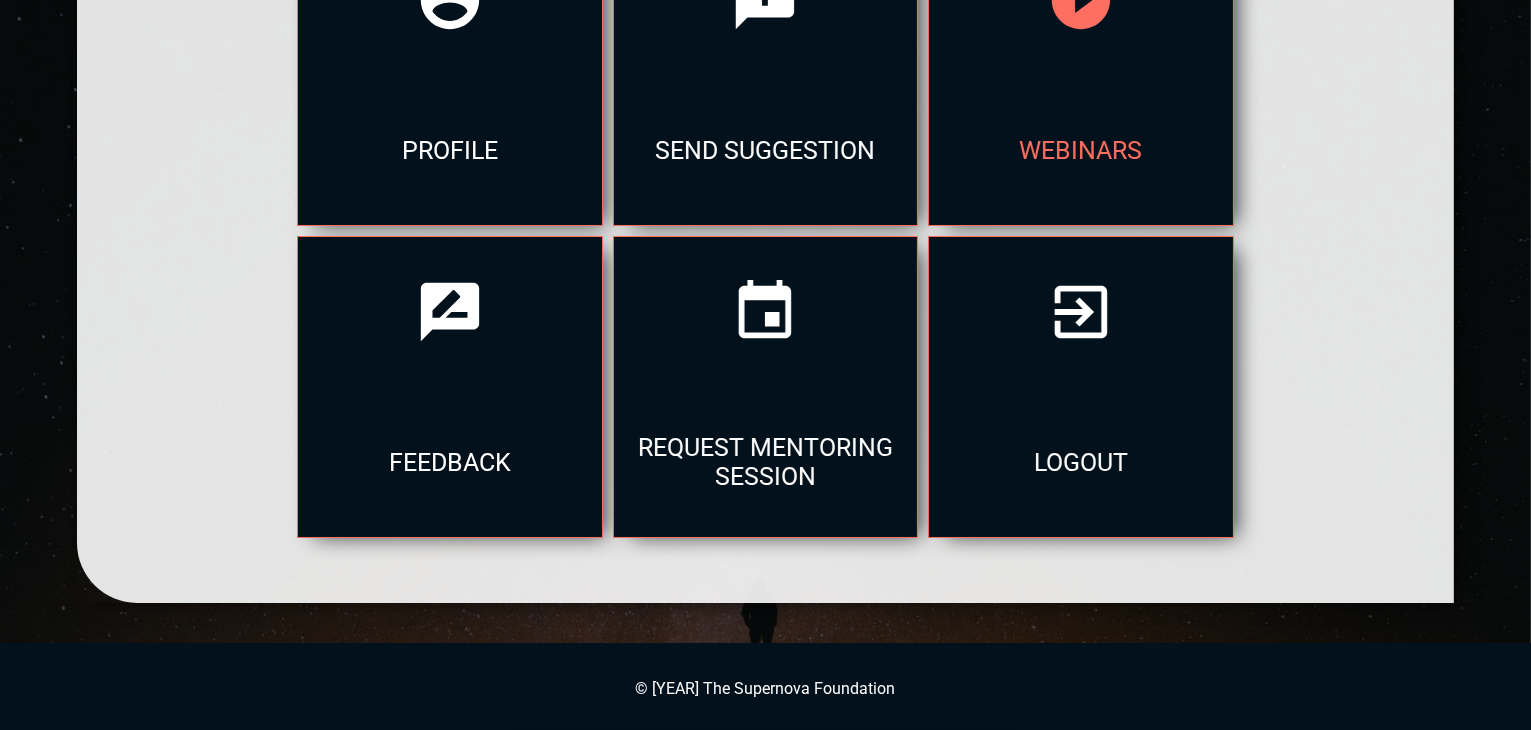 click on "webinars" at bounding box center [1080, 150] 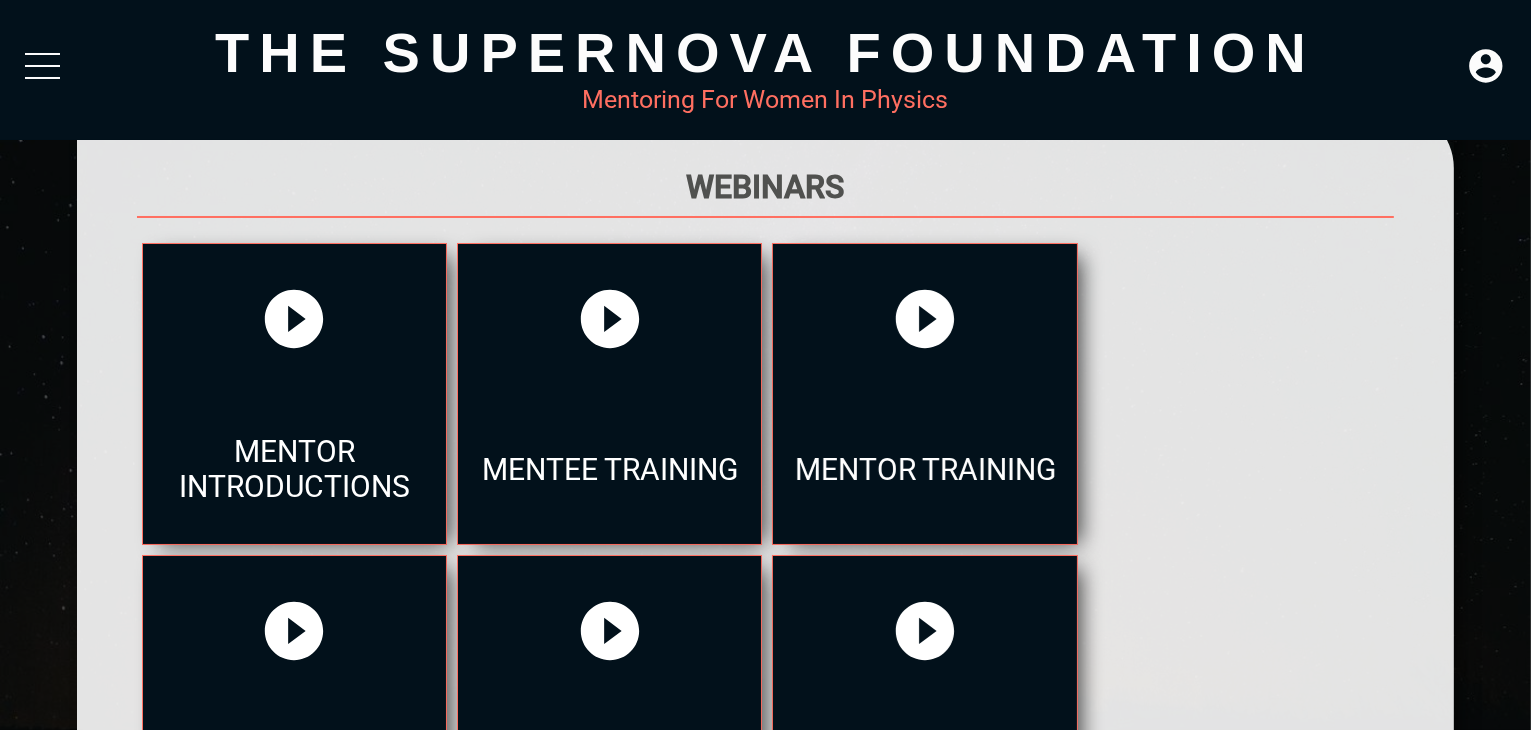 scroll, scrollTop: 62, scrollLeft: 0, axis: vertical 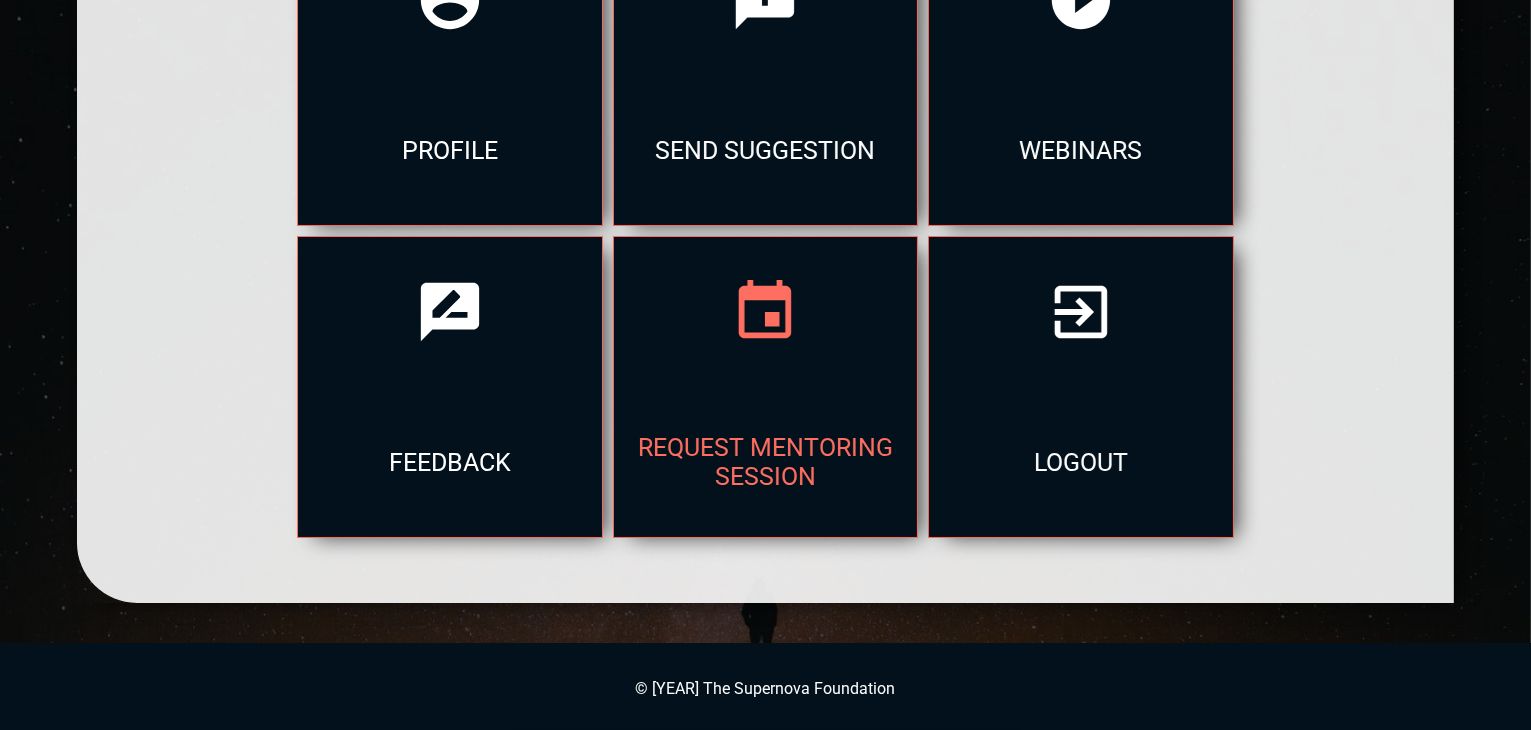 click on "Request Mentoring Session" at bounding box center [765, 462] 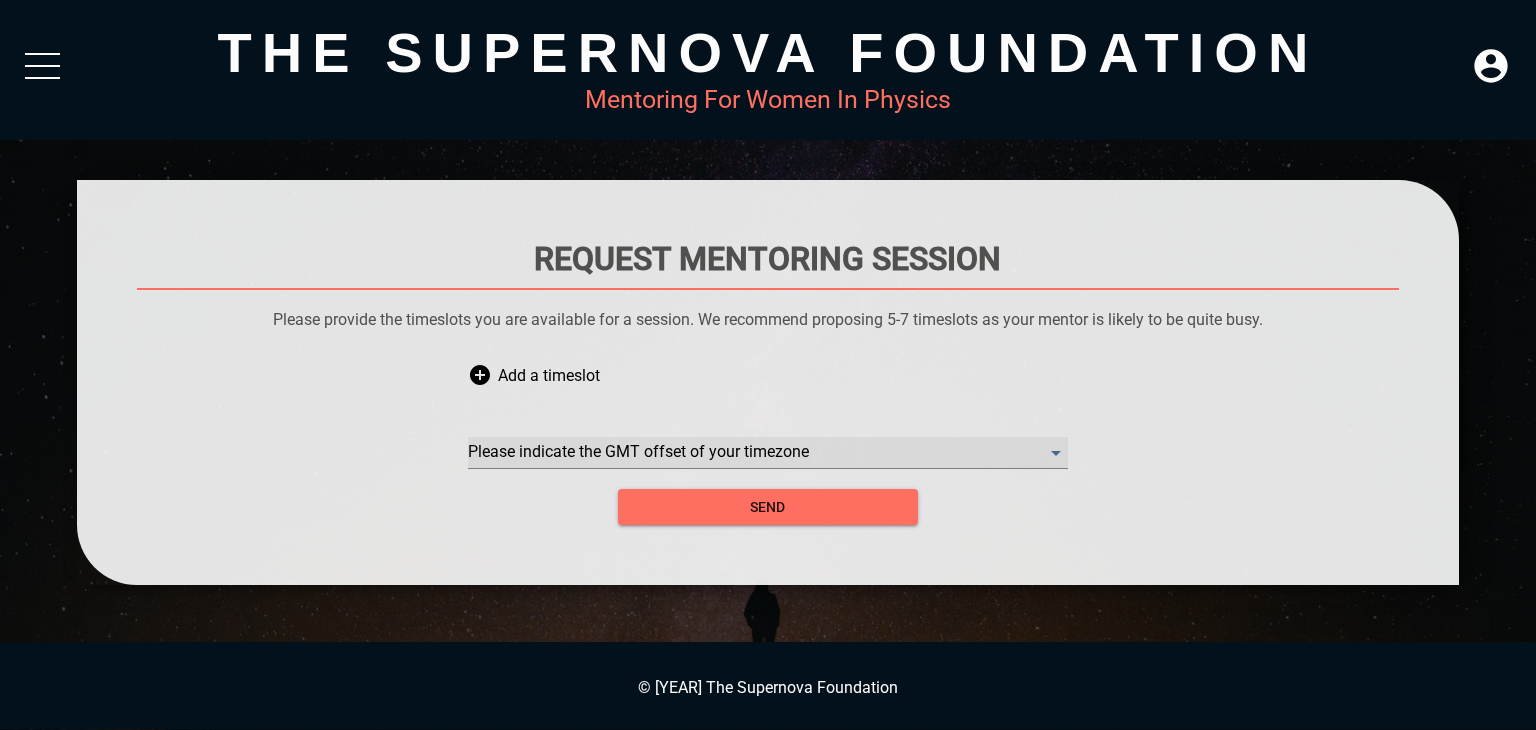 click on "​" at bounding box center [768, 453] 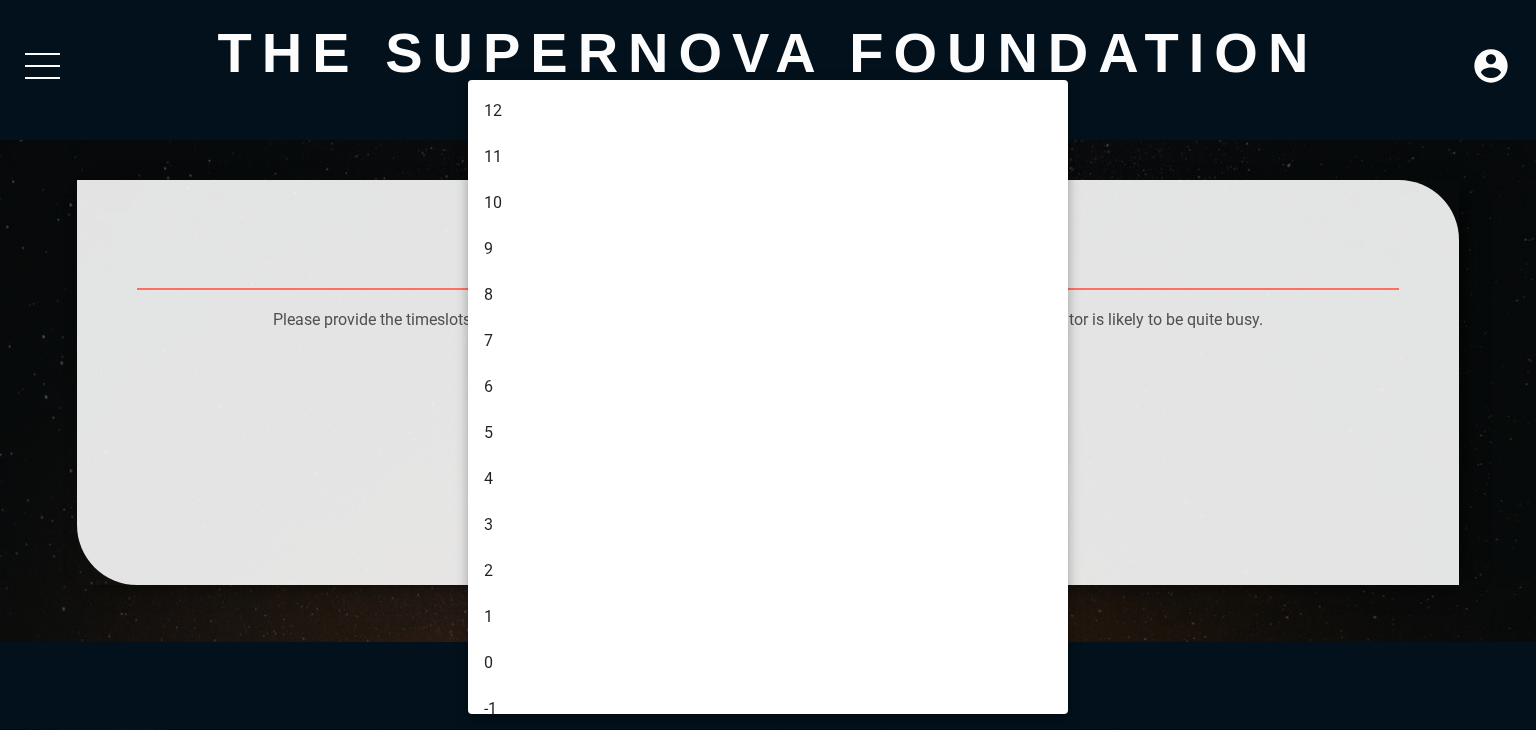 click on "5" at bounding box center [770, 433] 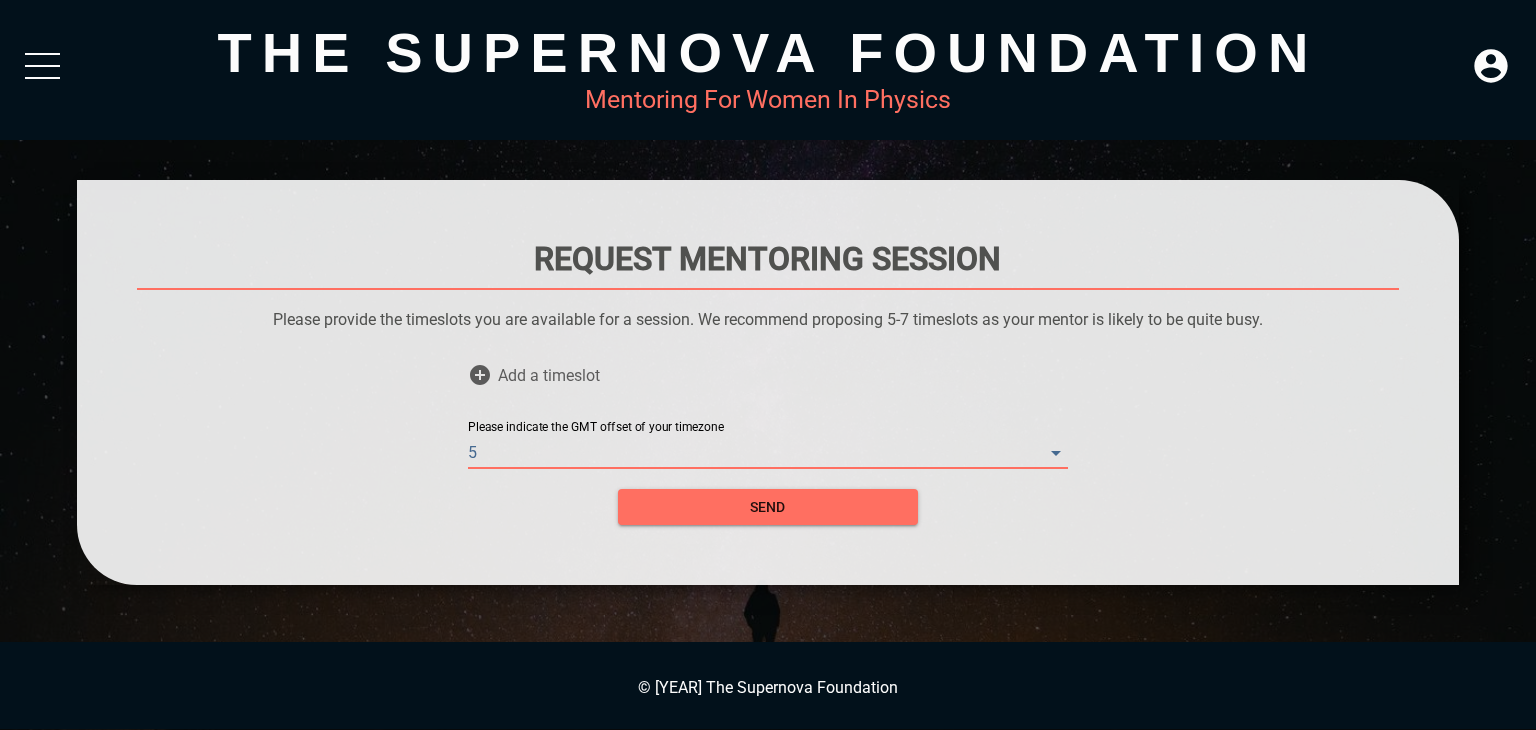 click on "Add a timeslot" at bounding box center (549, 375) 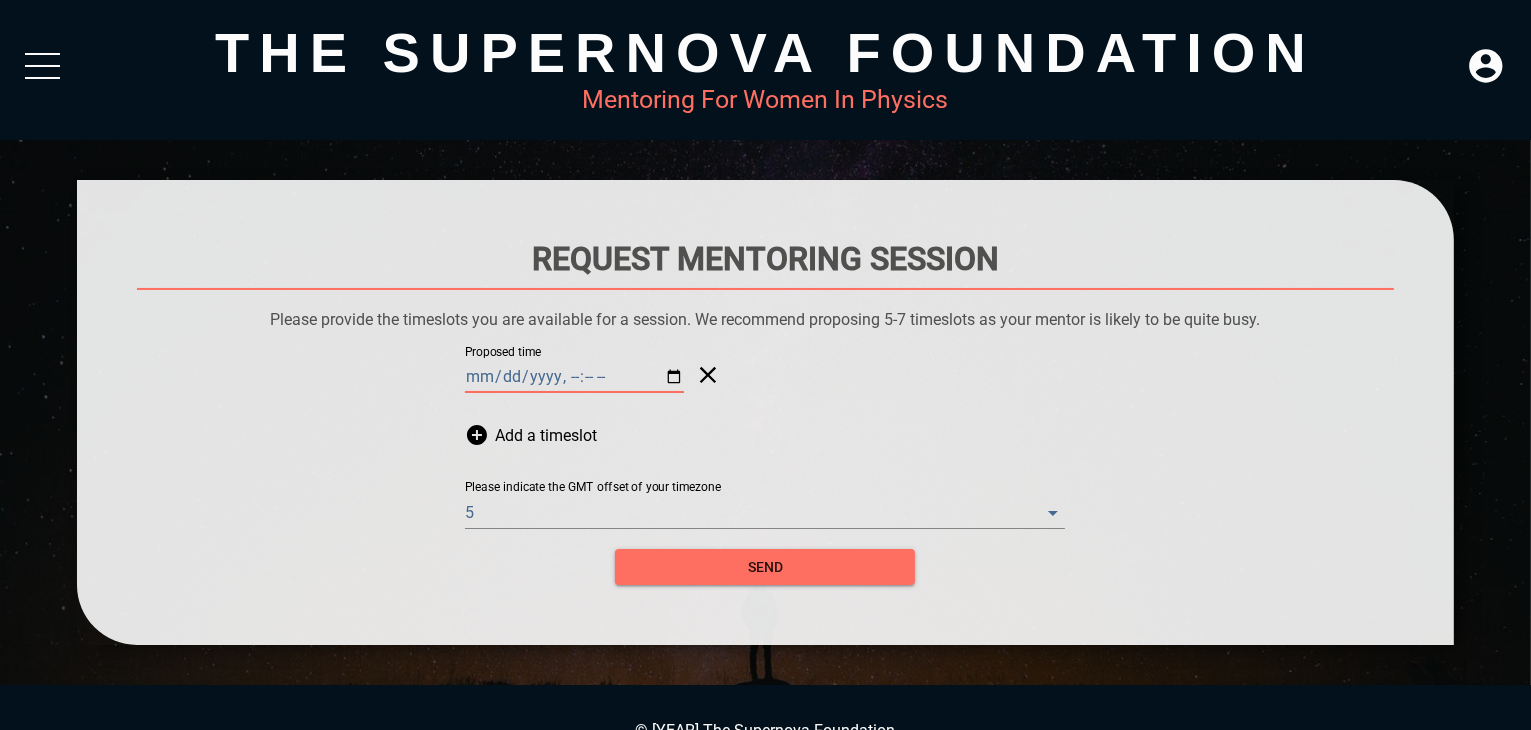 click on "Proposed time" at bounding box center [574, 377] 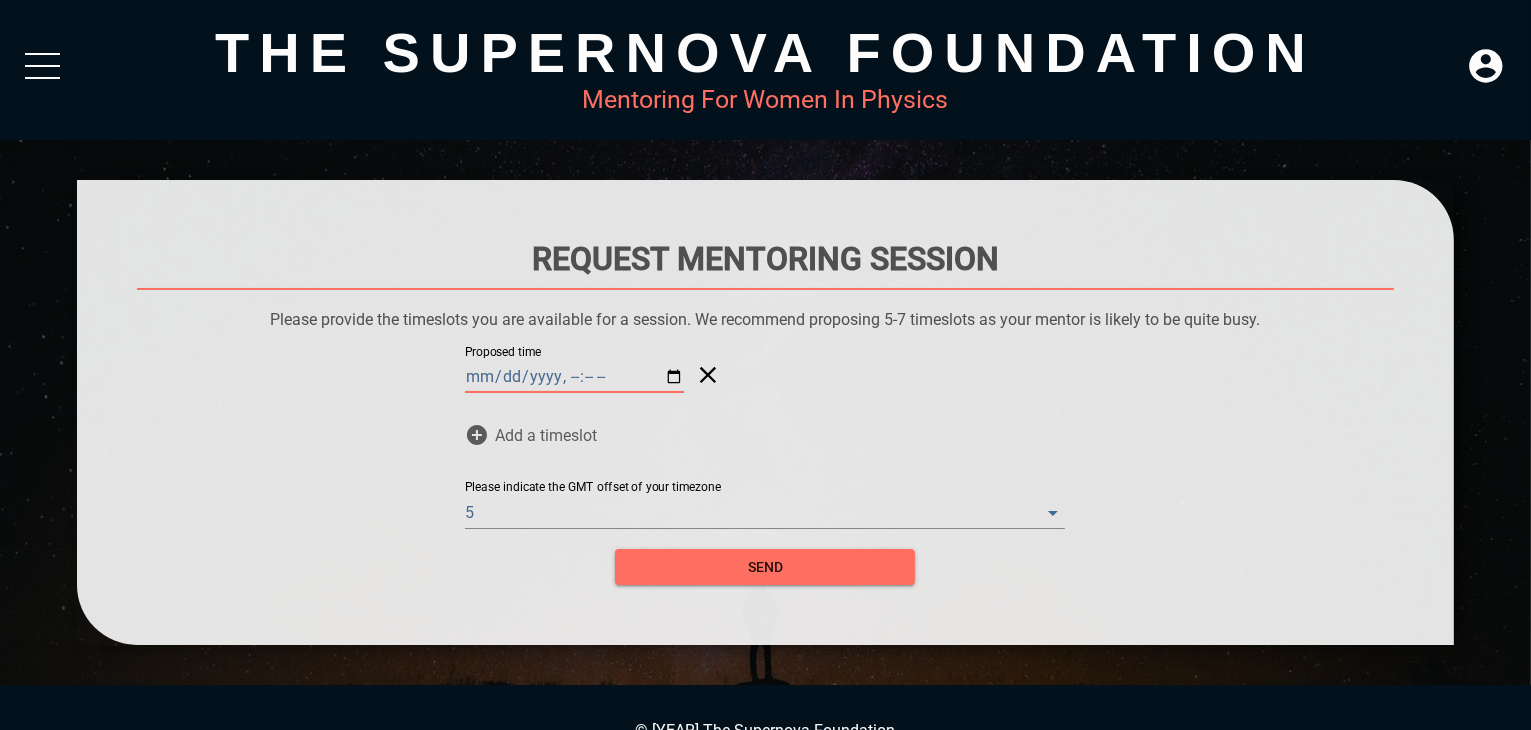 type on "[DATE]-[TIME]" 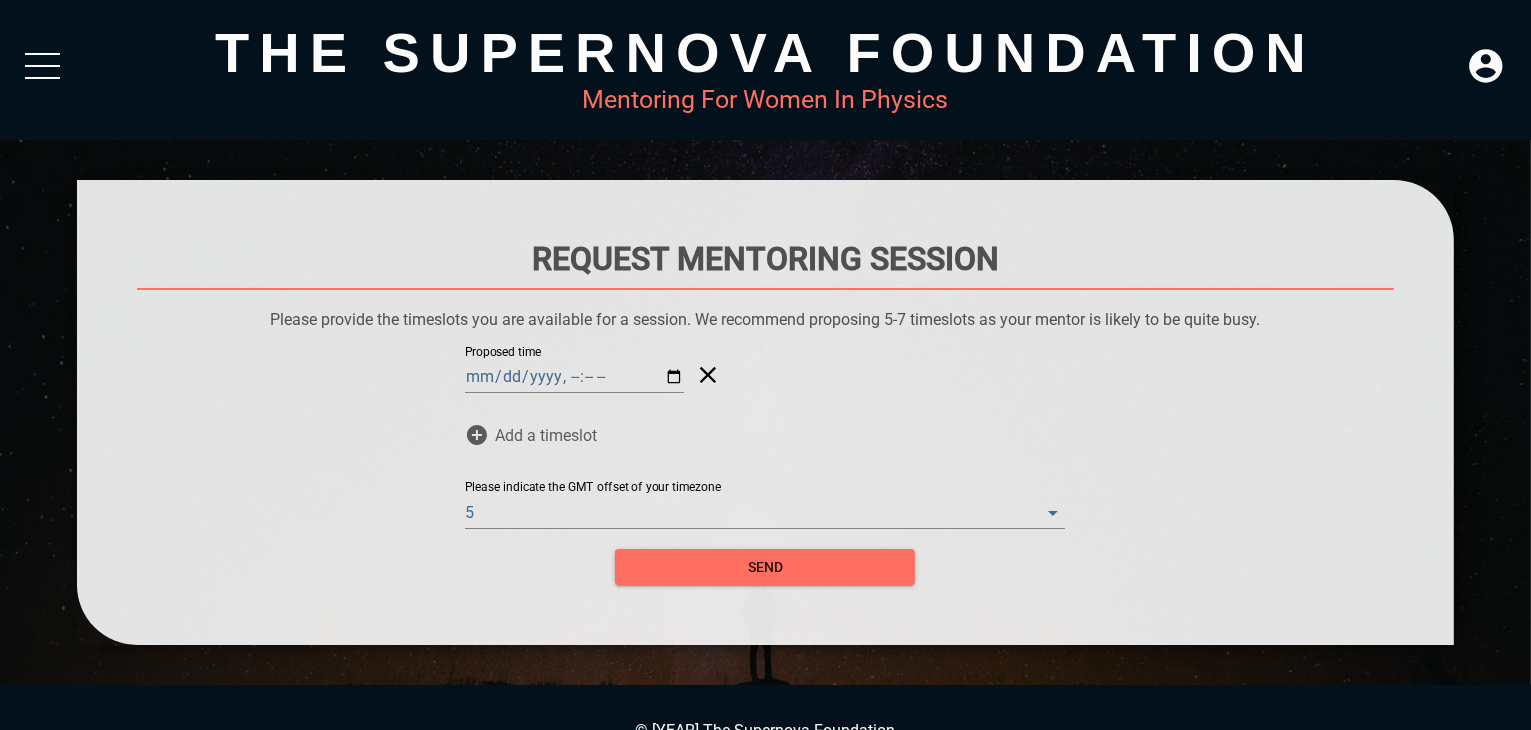 click on "Add a timeslot" at bounding box center [546, 435] 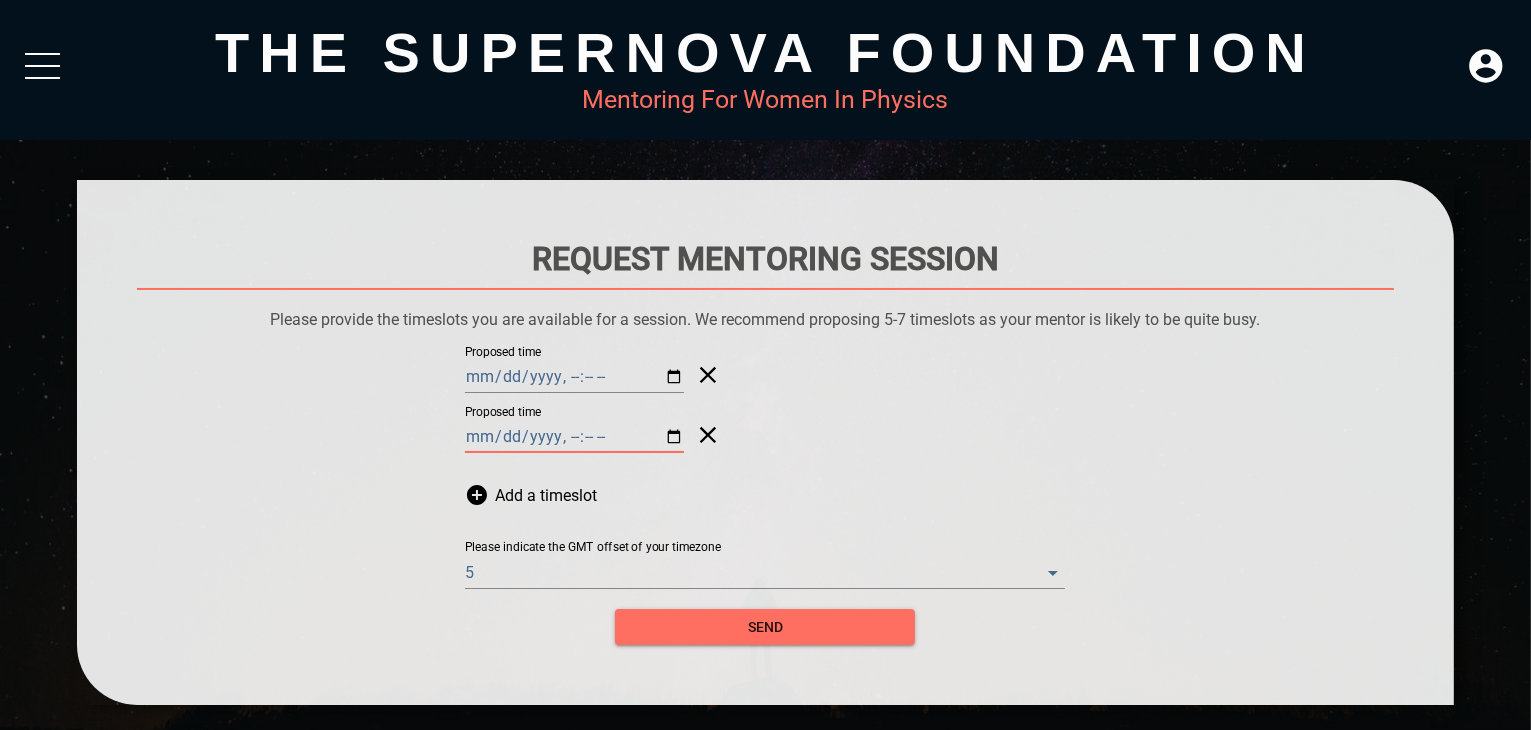 click on "Proposed time" at bounding box center [574, 437] 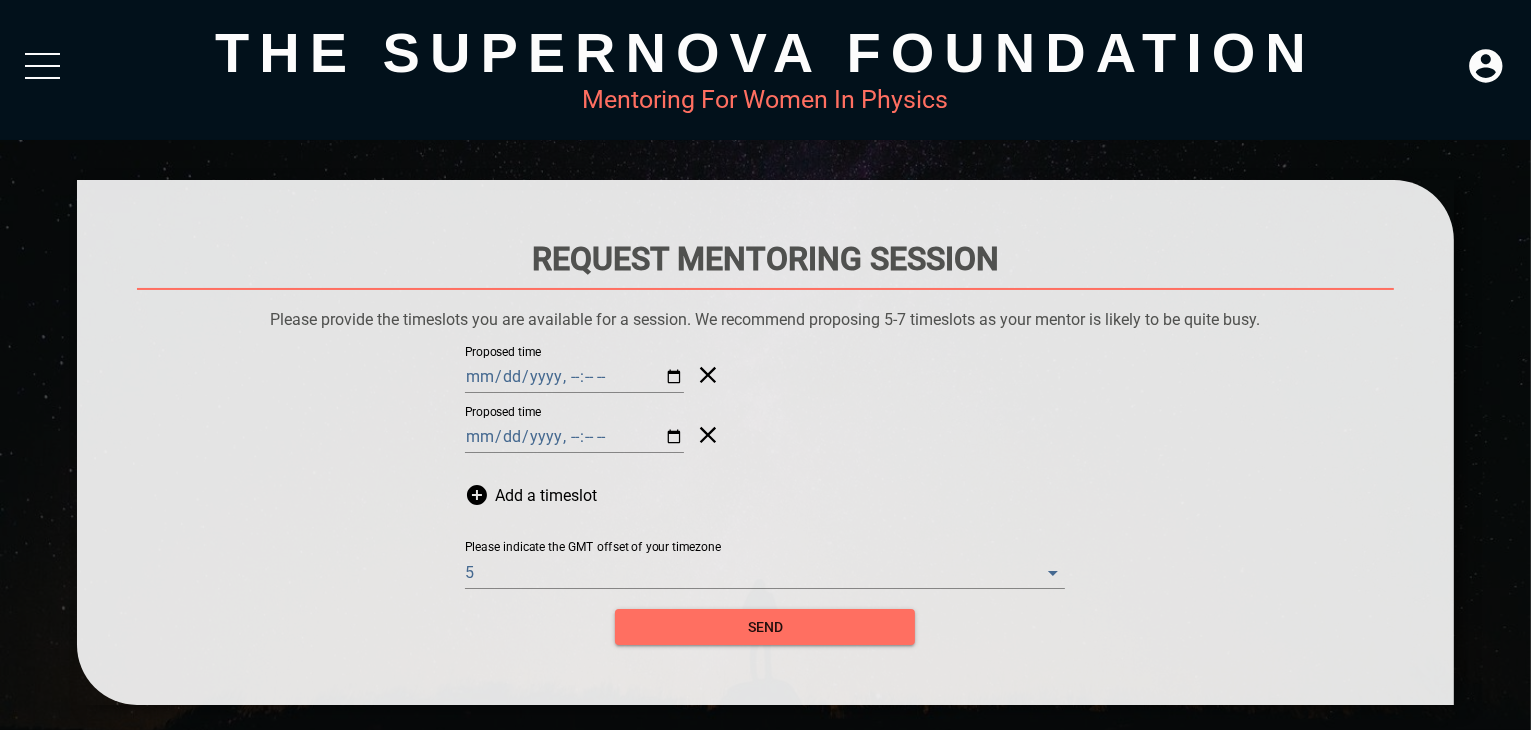 click at bounding box center [766, 442] 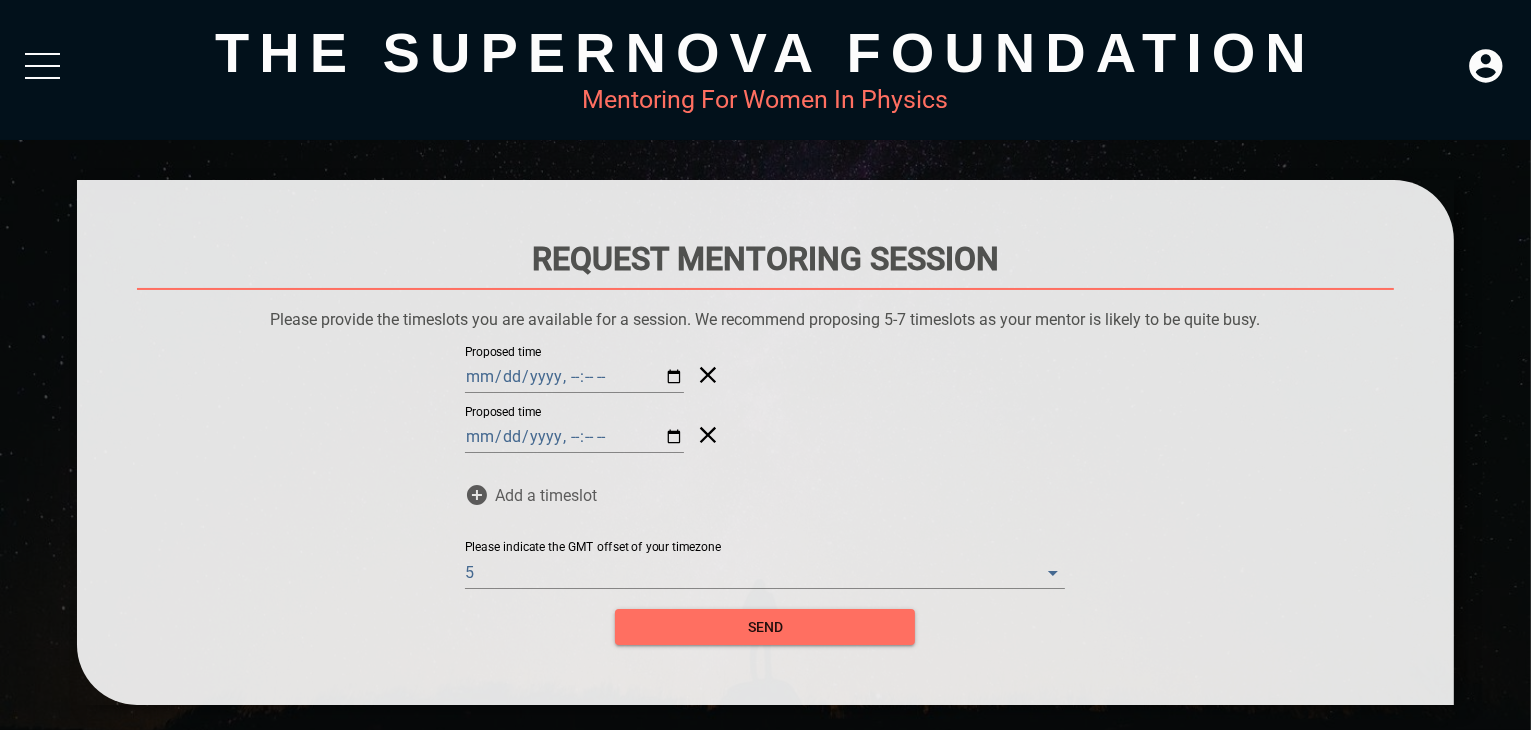 click on "Add a timeslot" at bounding box center [546, 495] 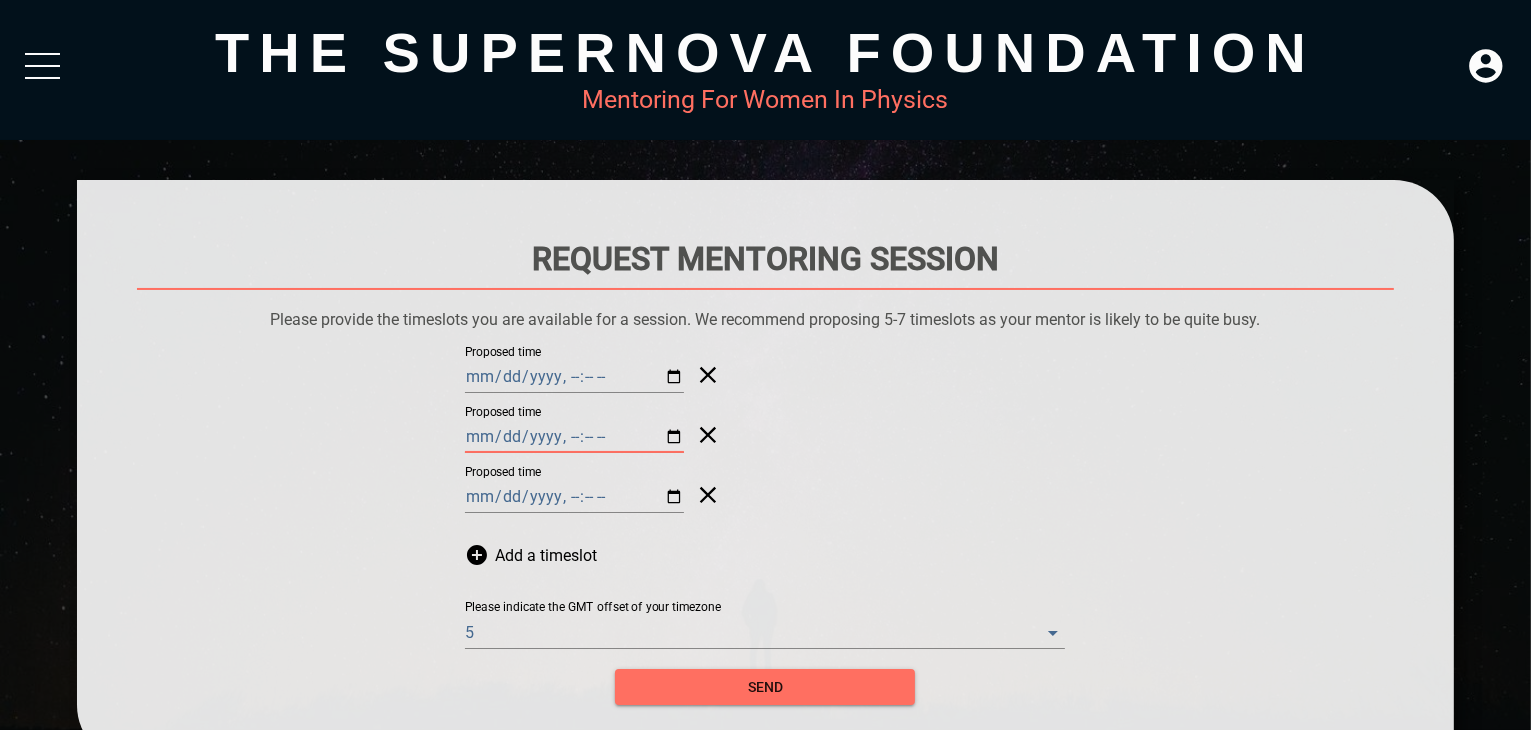 click on "Proposed time" at bounding box center (574, 437) 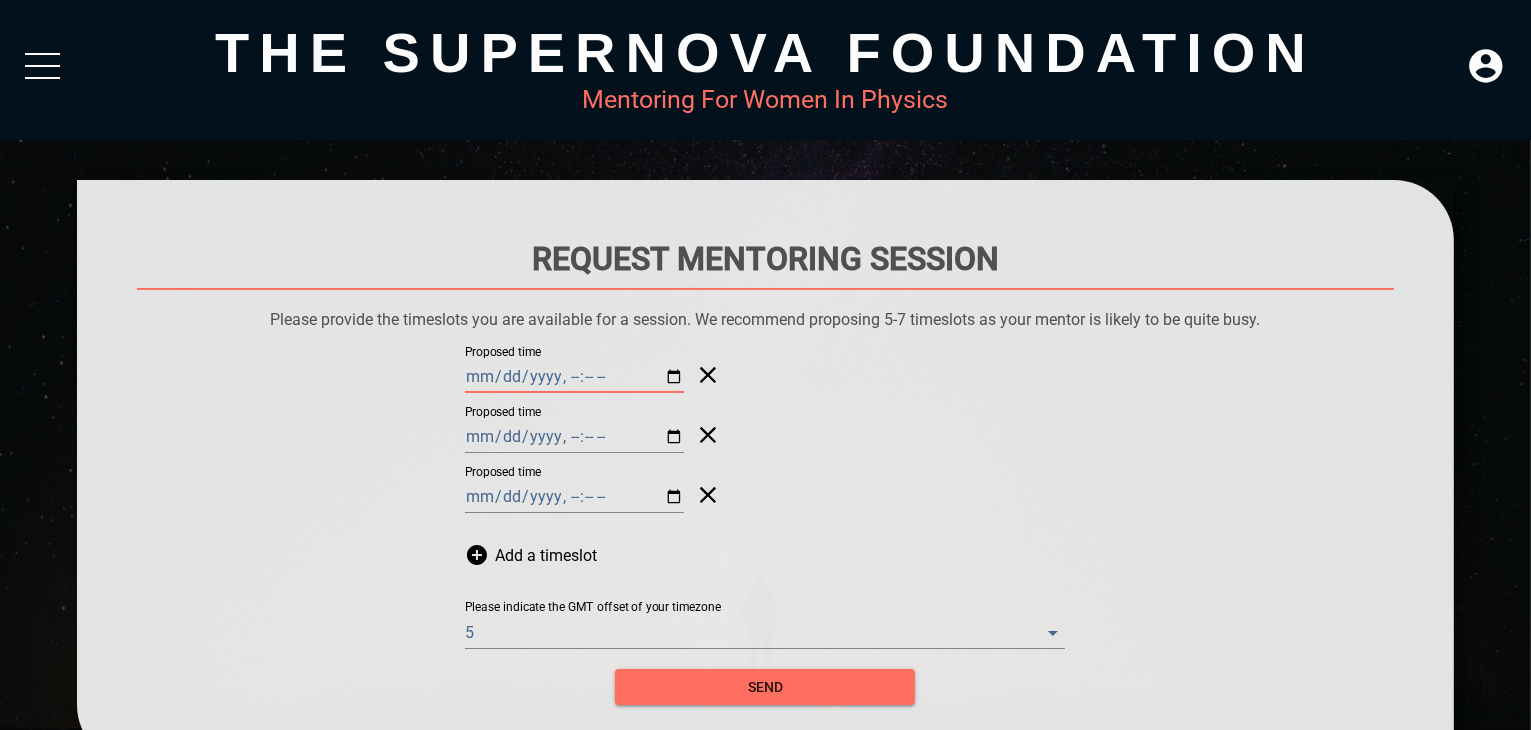 click on "Proposed time" at bounding box center (574, 377) 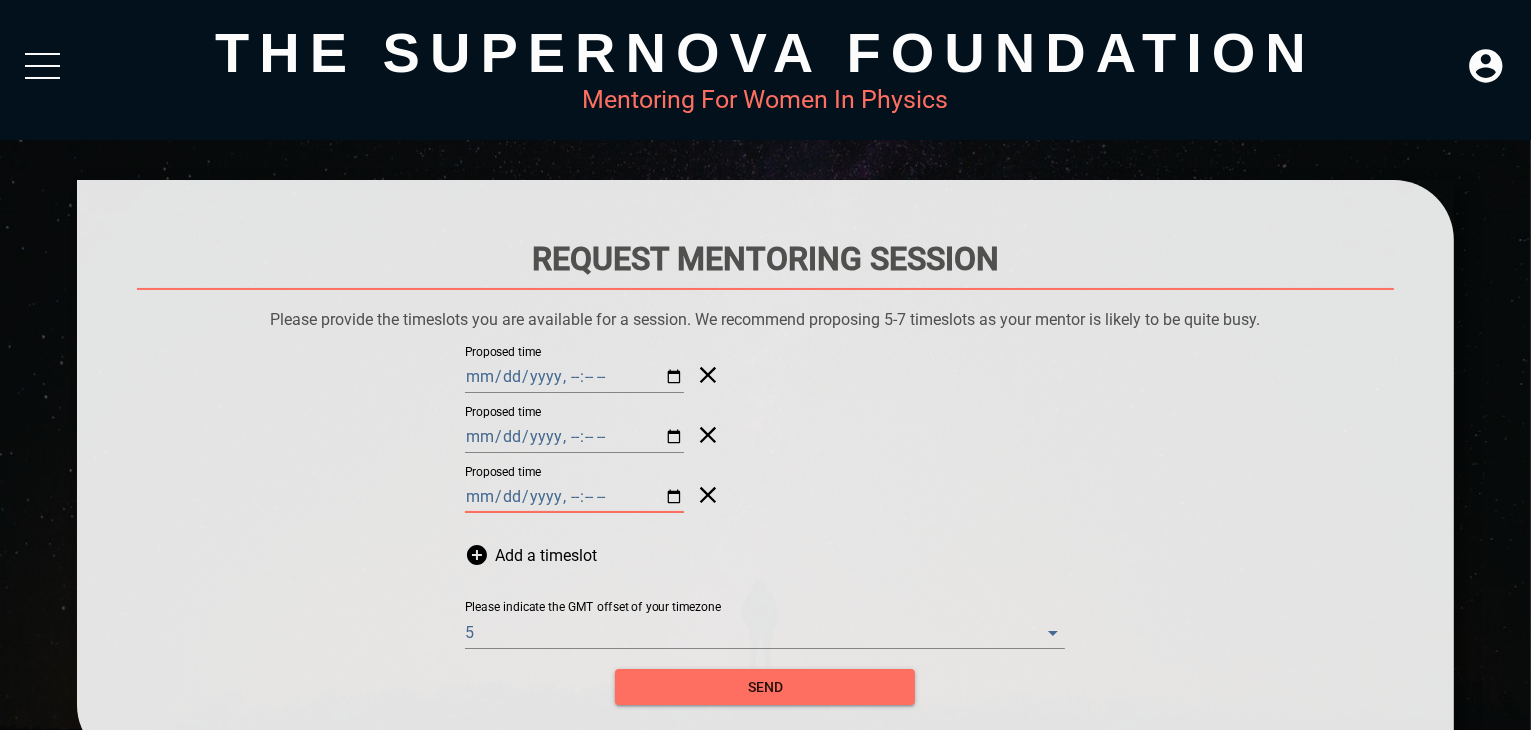 click on "Proposed time" at bounding box center [574, 497] 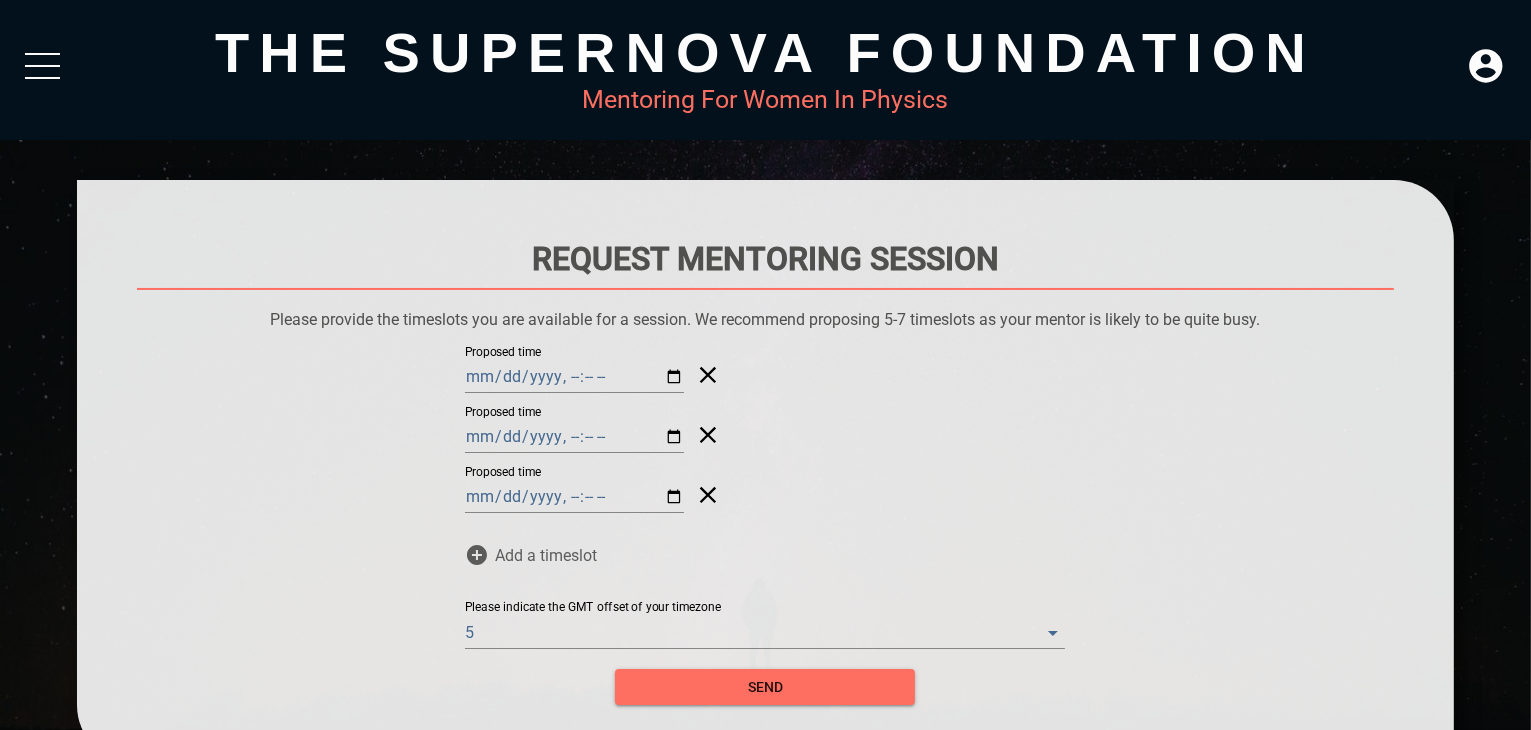click on "Add a timeslot" at bounding box center [546, 555] 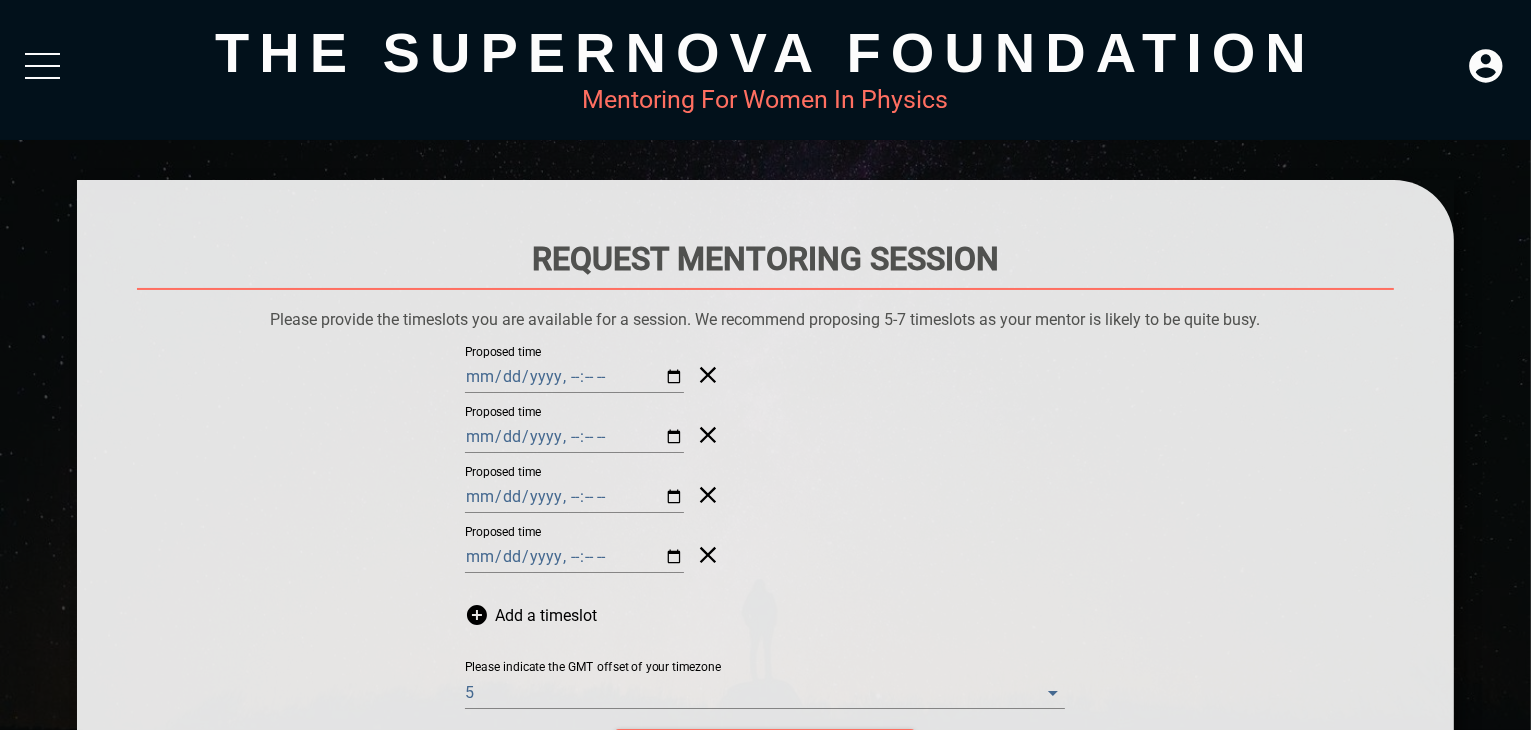 click on "Proposed time" at bounding box center (574, 557) 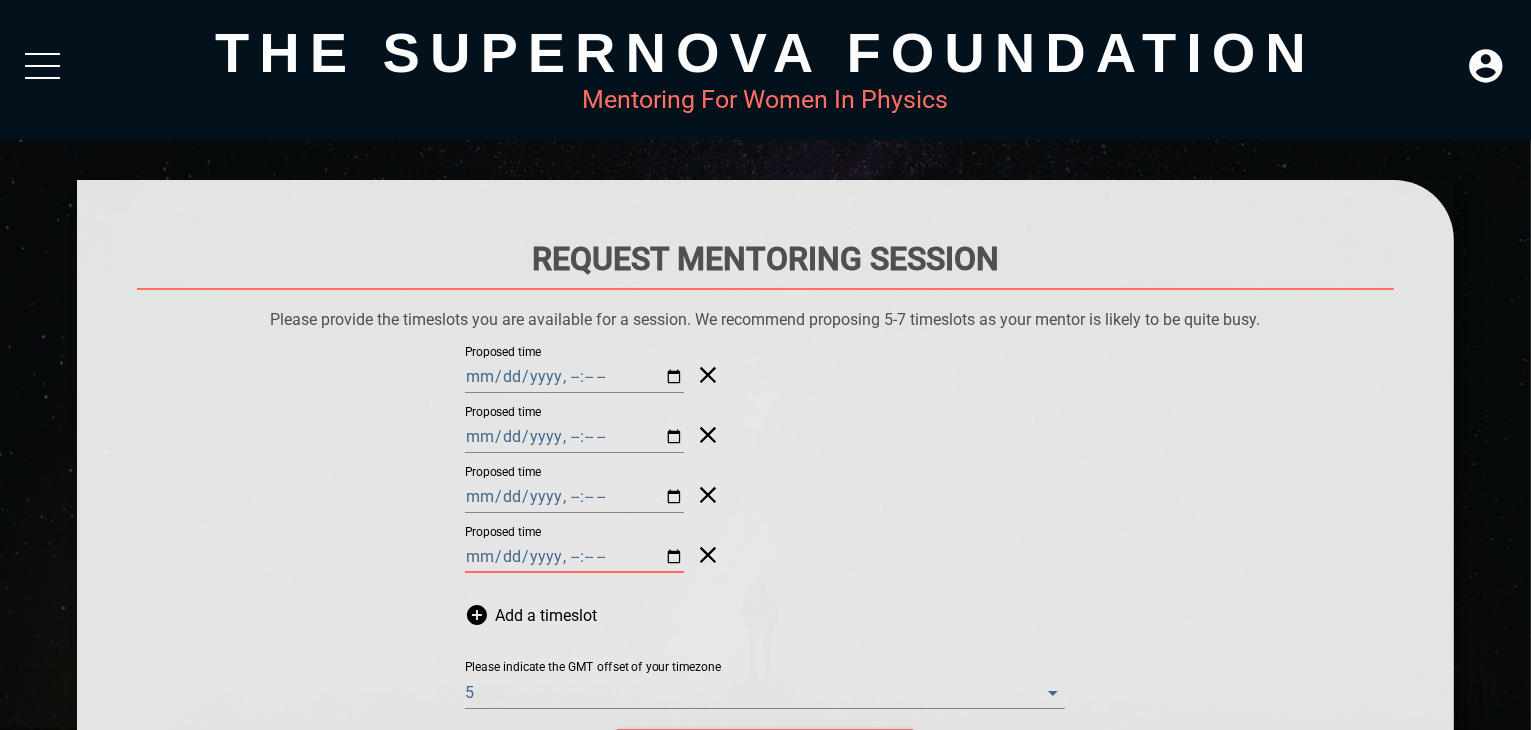 type on "[DATE]-[TIME]" 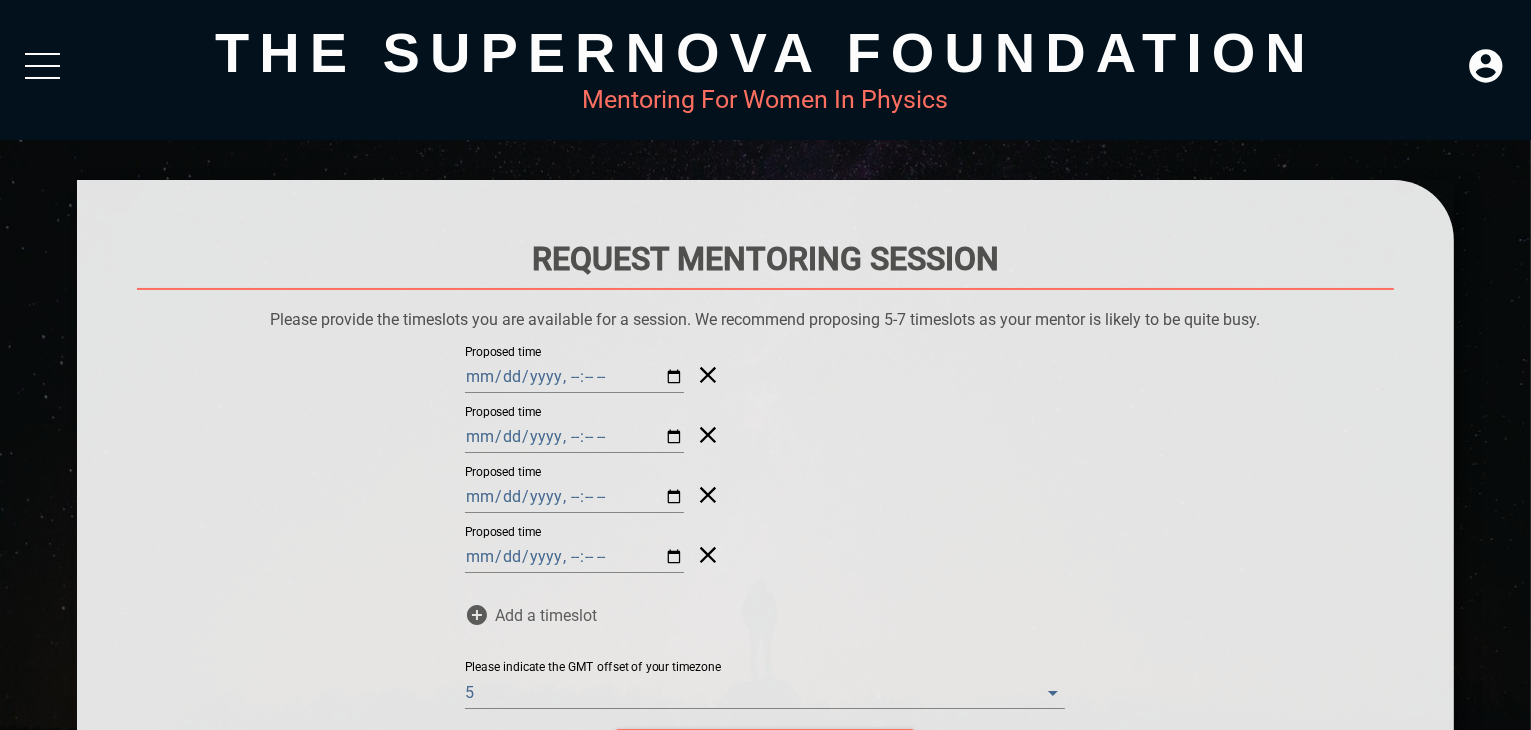 click 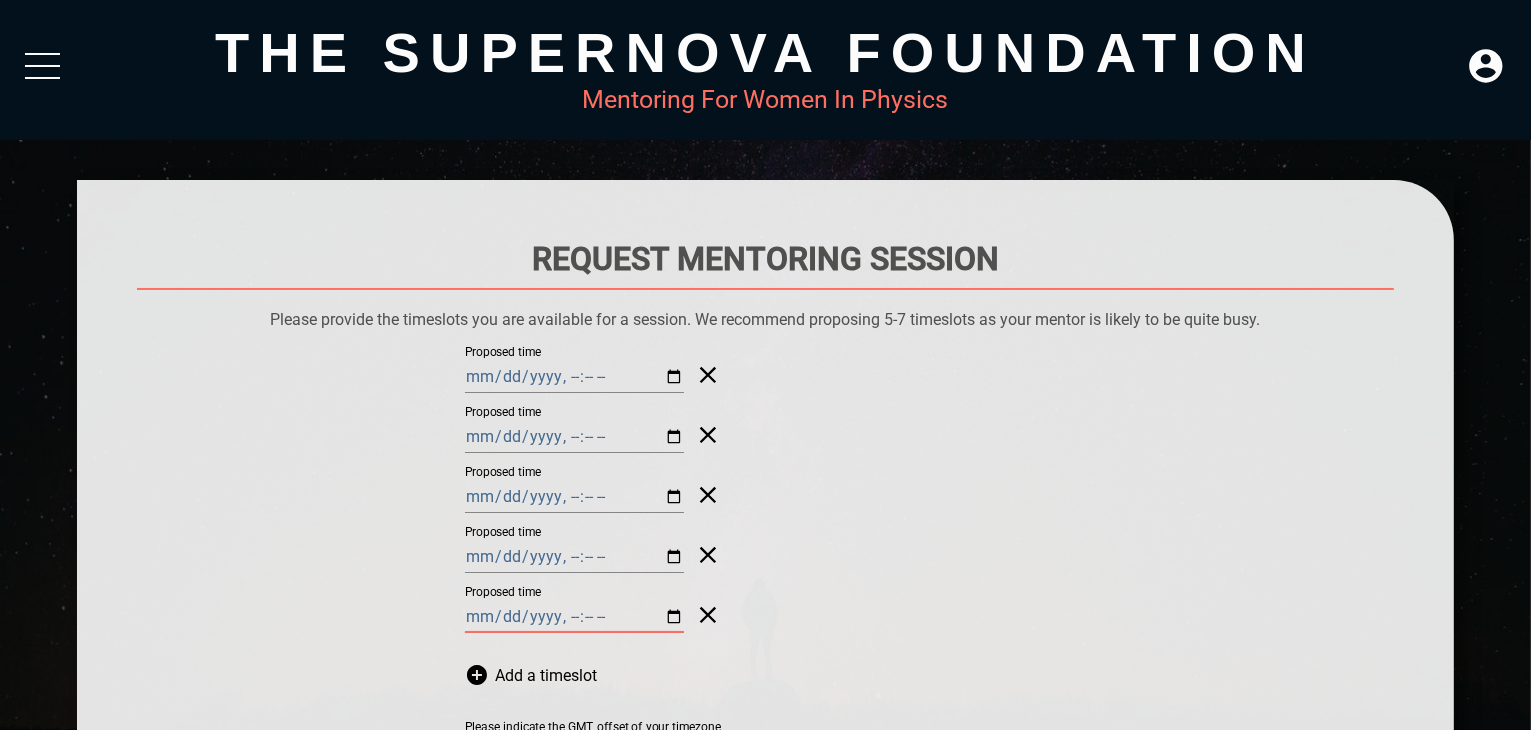click on "Proposed time" at bounding box center (574, 617) 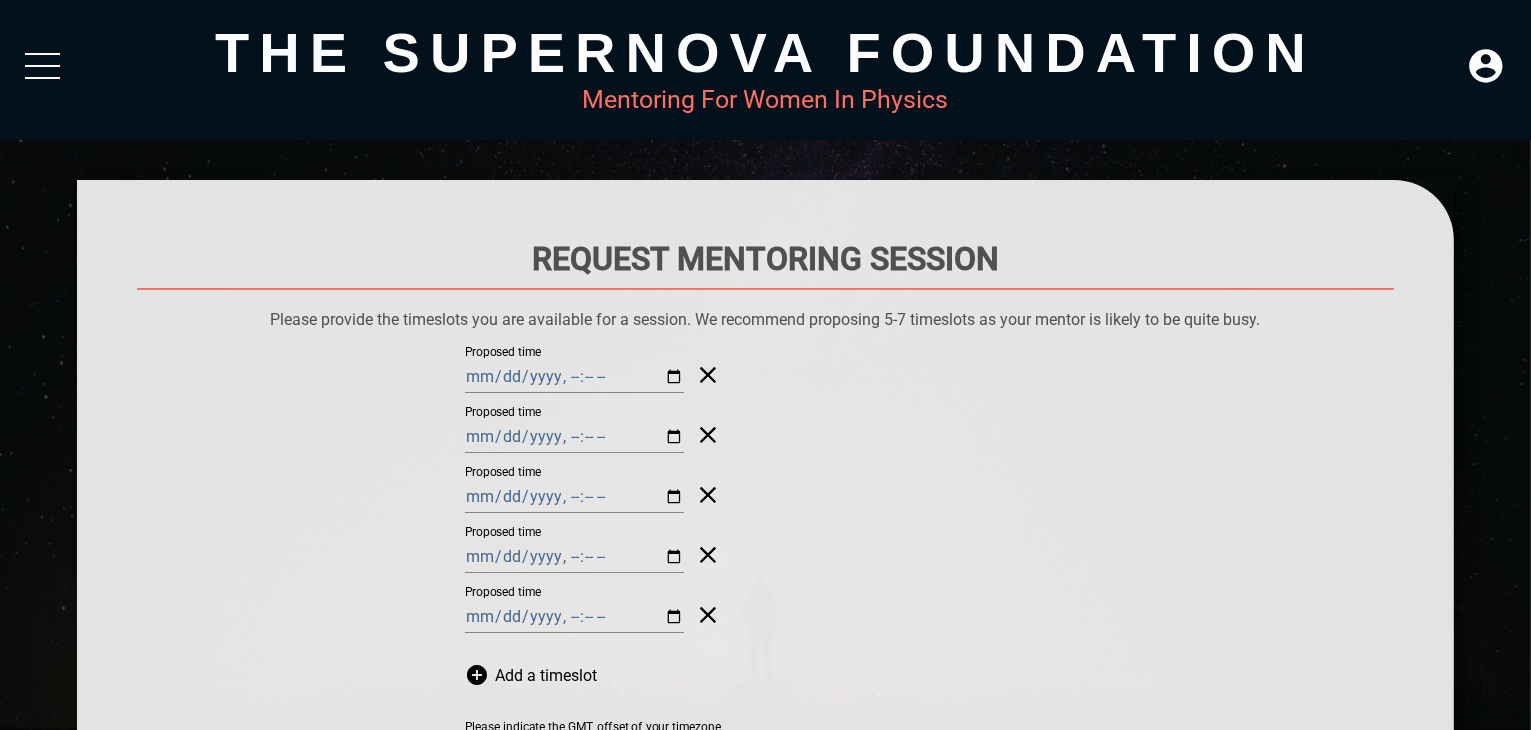 click on "Proposed time" at bounding box center [765, 495] 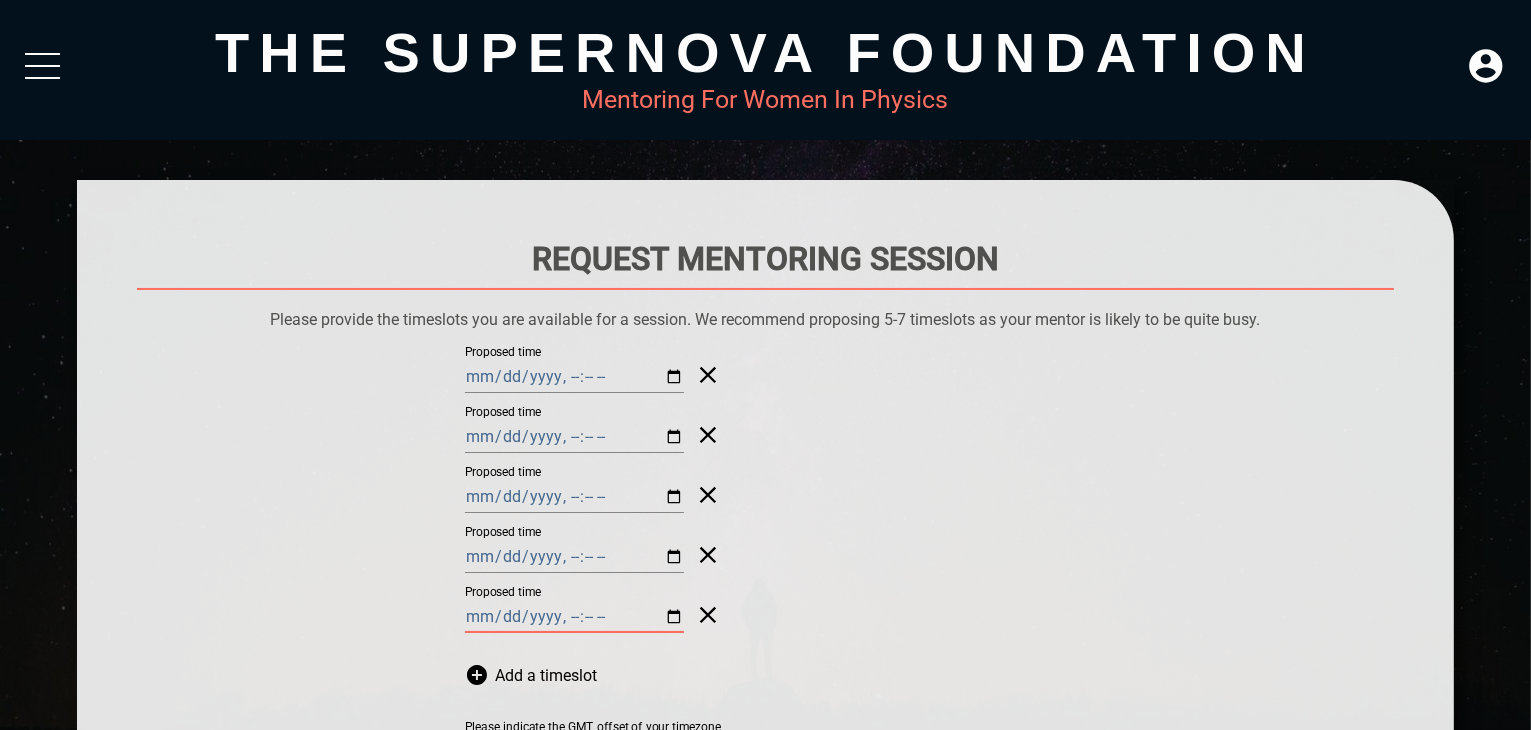 click on "Proposed time" at bounding box center (574, 617) 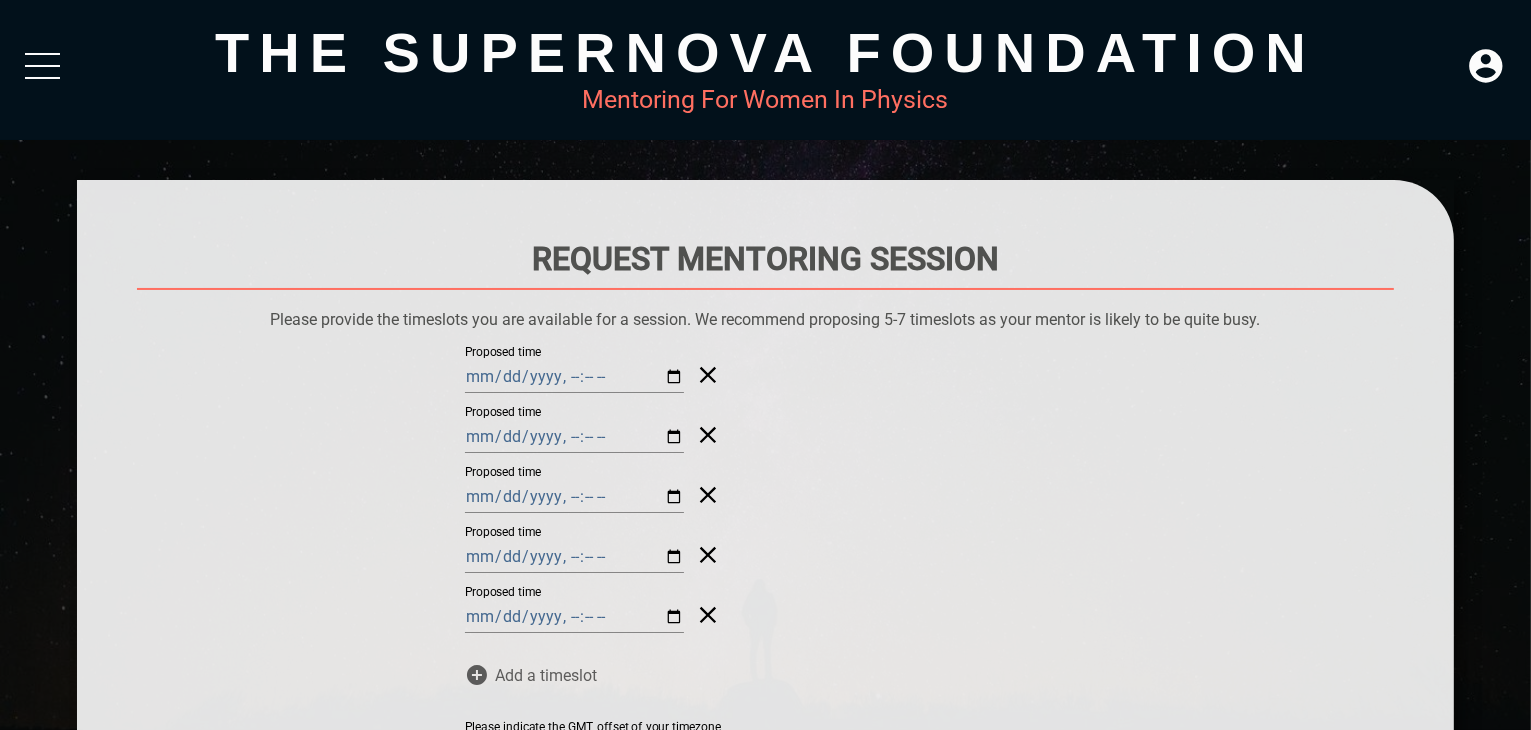 click on "Add a timeslot" at bounding box center (546, 675) 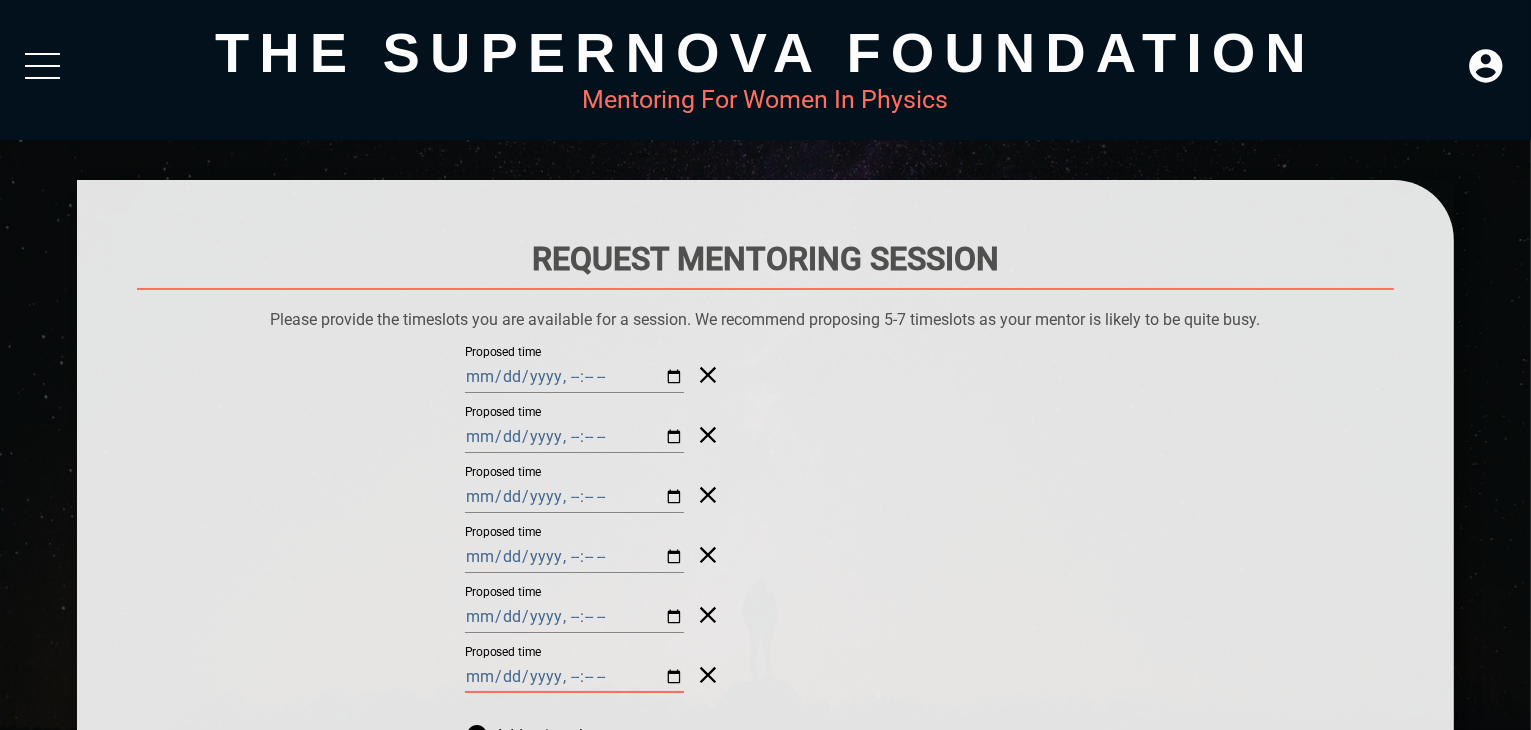 click on "Proposed time" at bounding box center (574, 677) 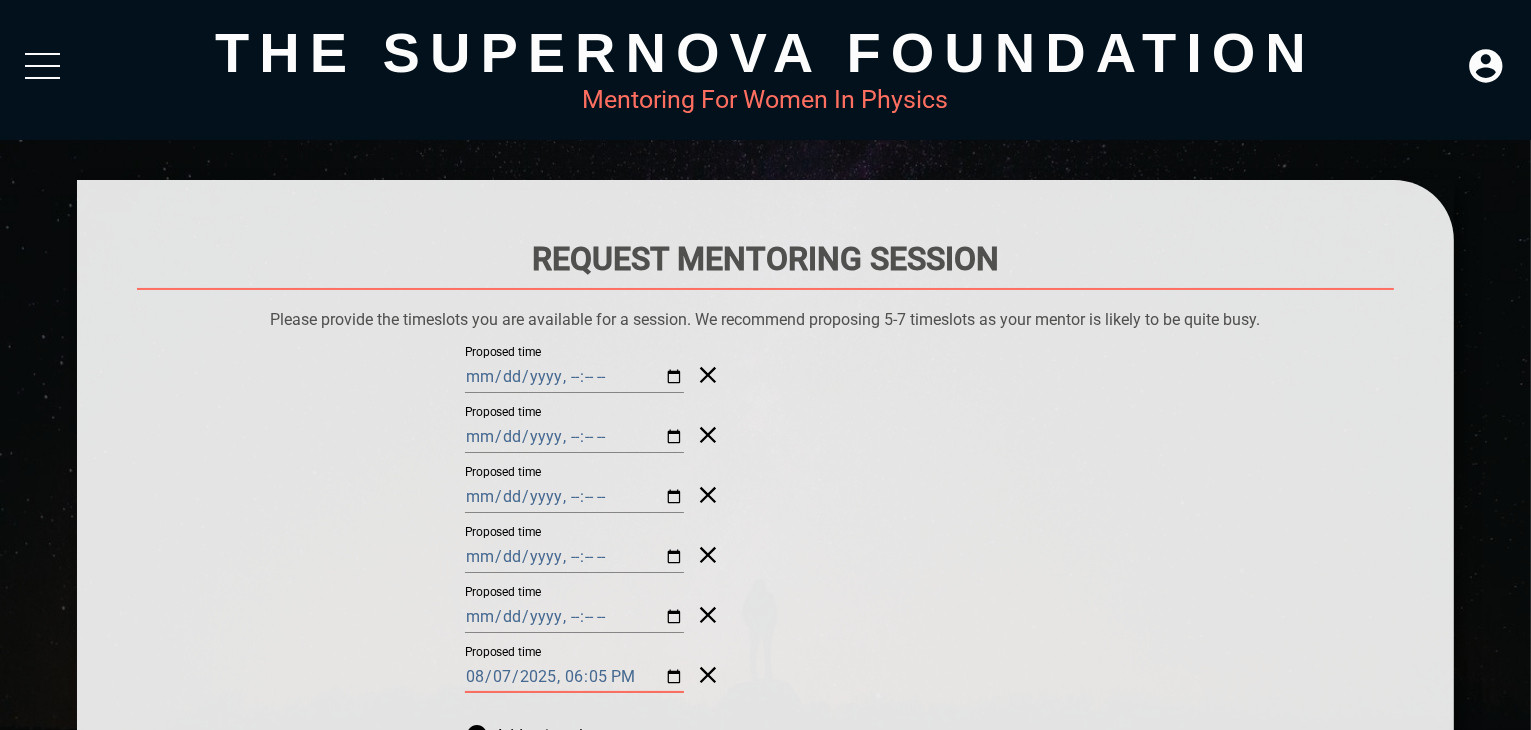 click on "Proposed time" at bounding box center (574, 677) 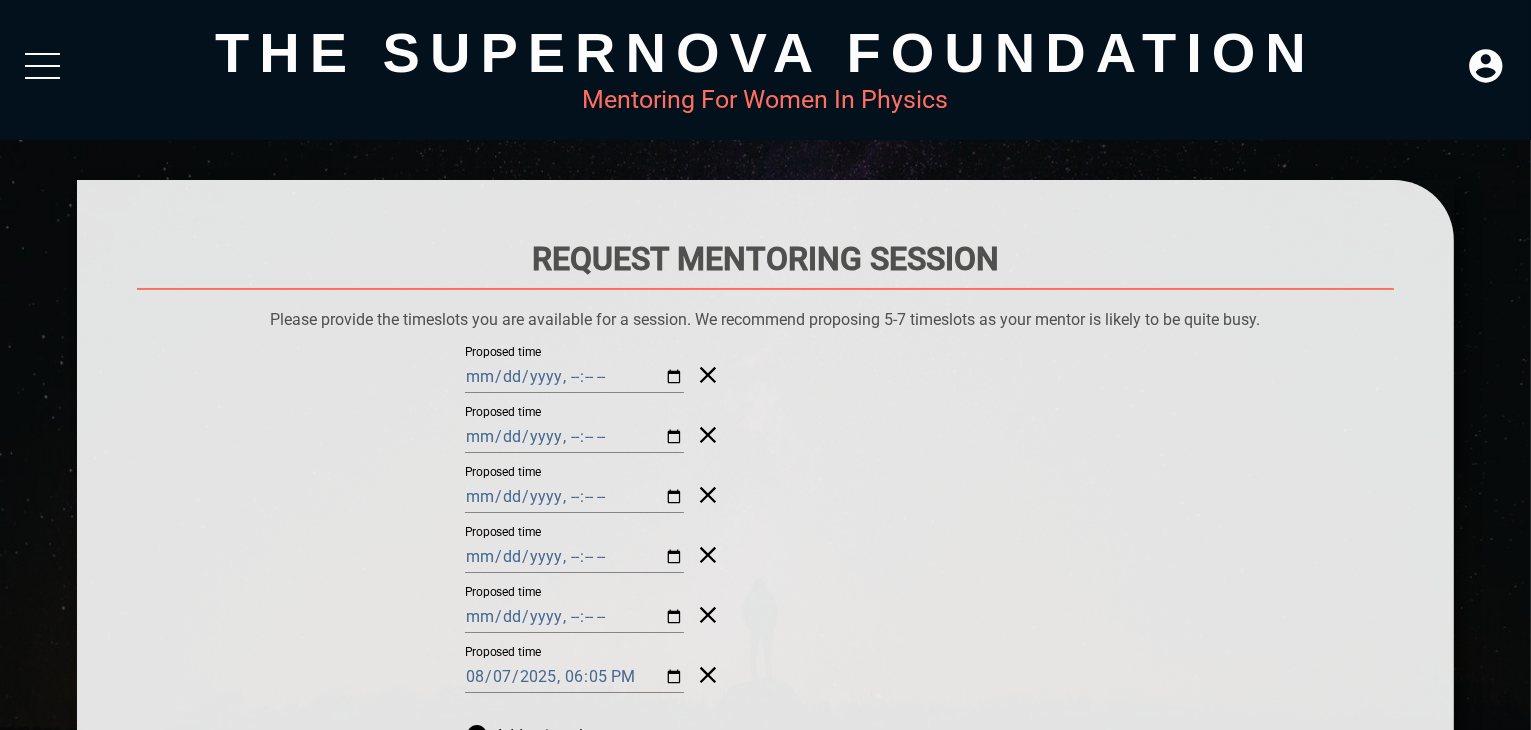 click on "Proposed time" at bounding box center [765, 435] 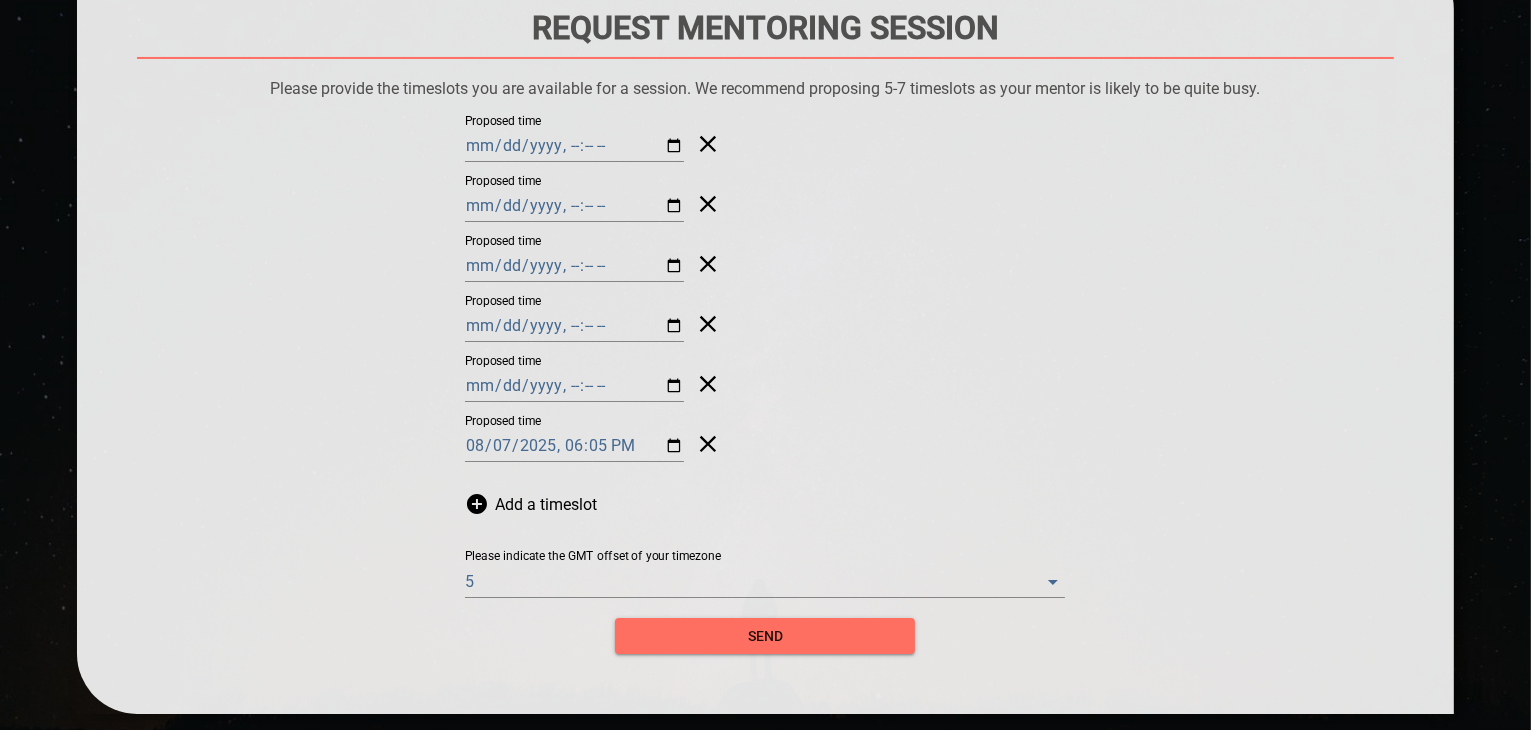 scroll, scrollTop: 240, scrollLeft: 0, axis: vertical 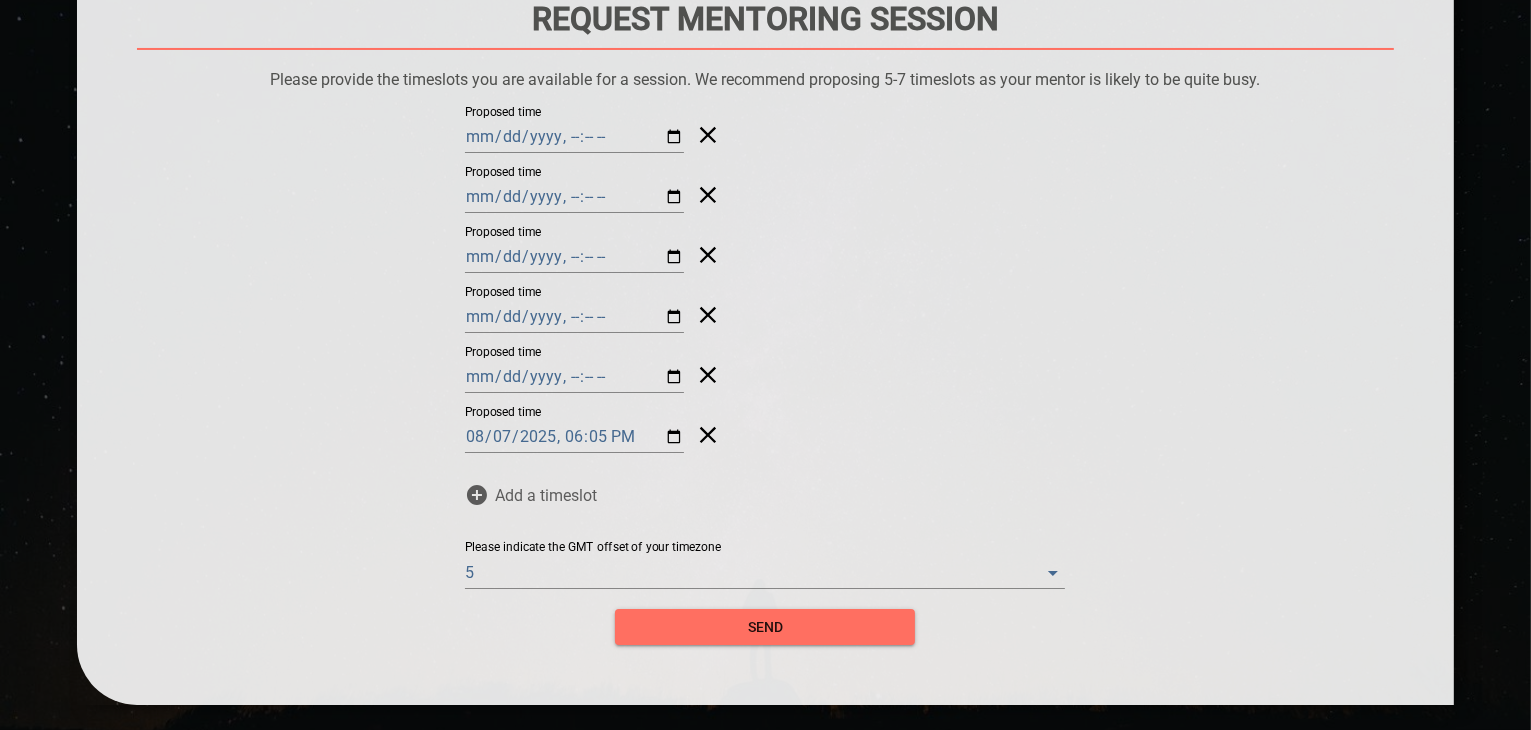 click on "Add a timeslot" at bounding box center (546, 495) 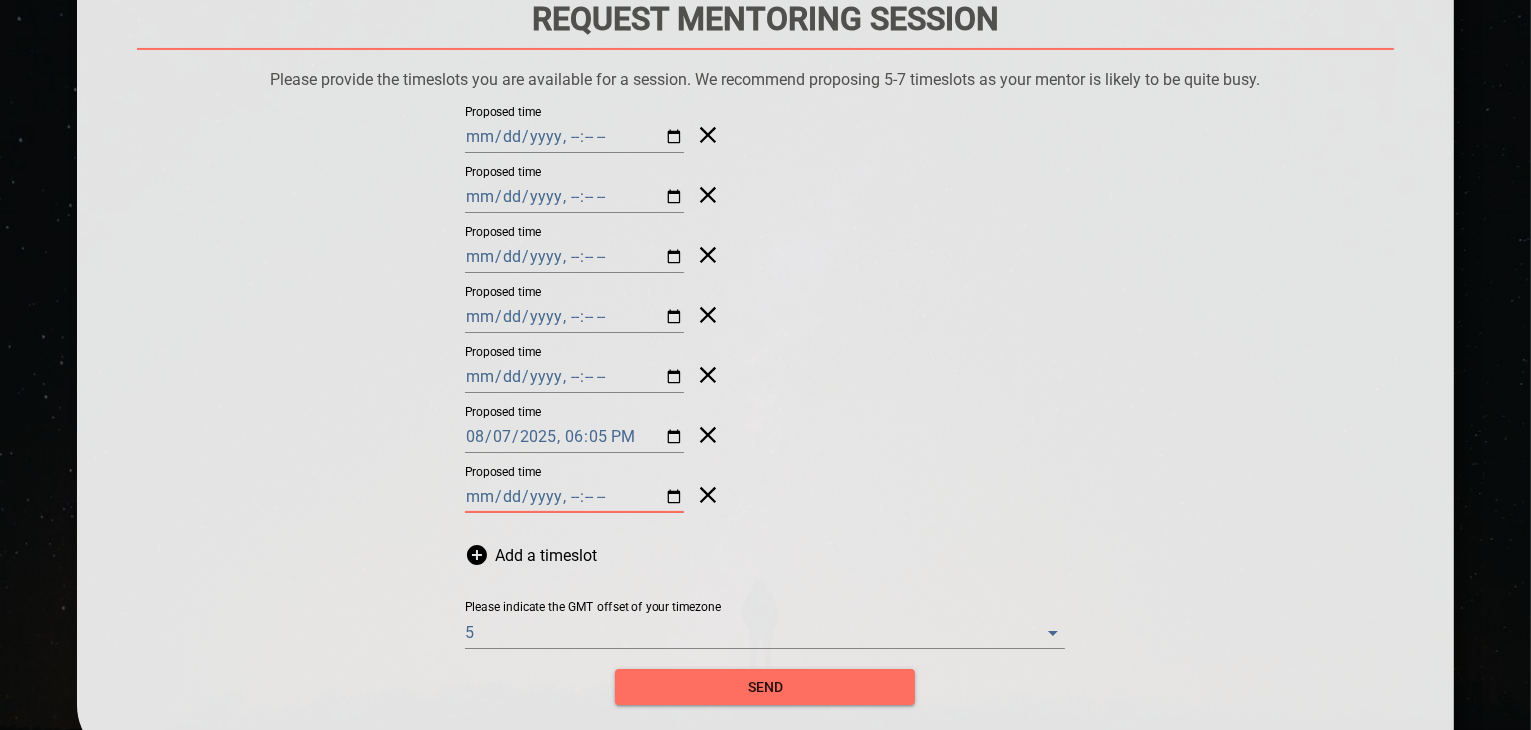 drag, startPoint x: 623, startPoint y: 505, endPoint x: 643, endPoint y: 497, distance: 21.540659 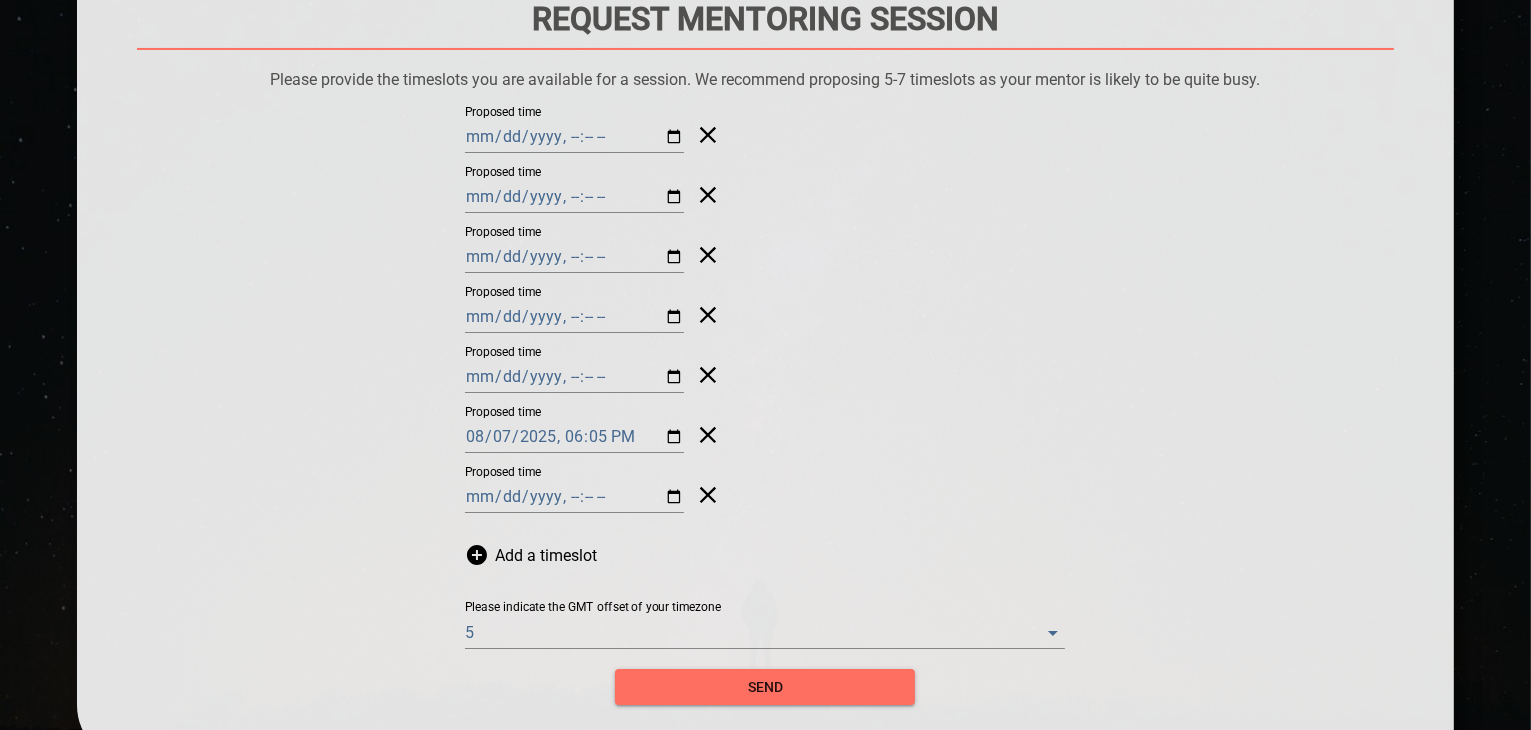 click on "Please indicate the GMT offset of your timezone [NUMBER]" at bounding box center (765, 615) 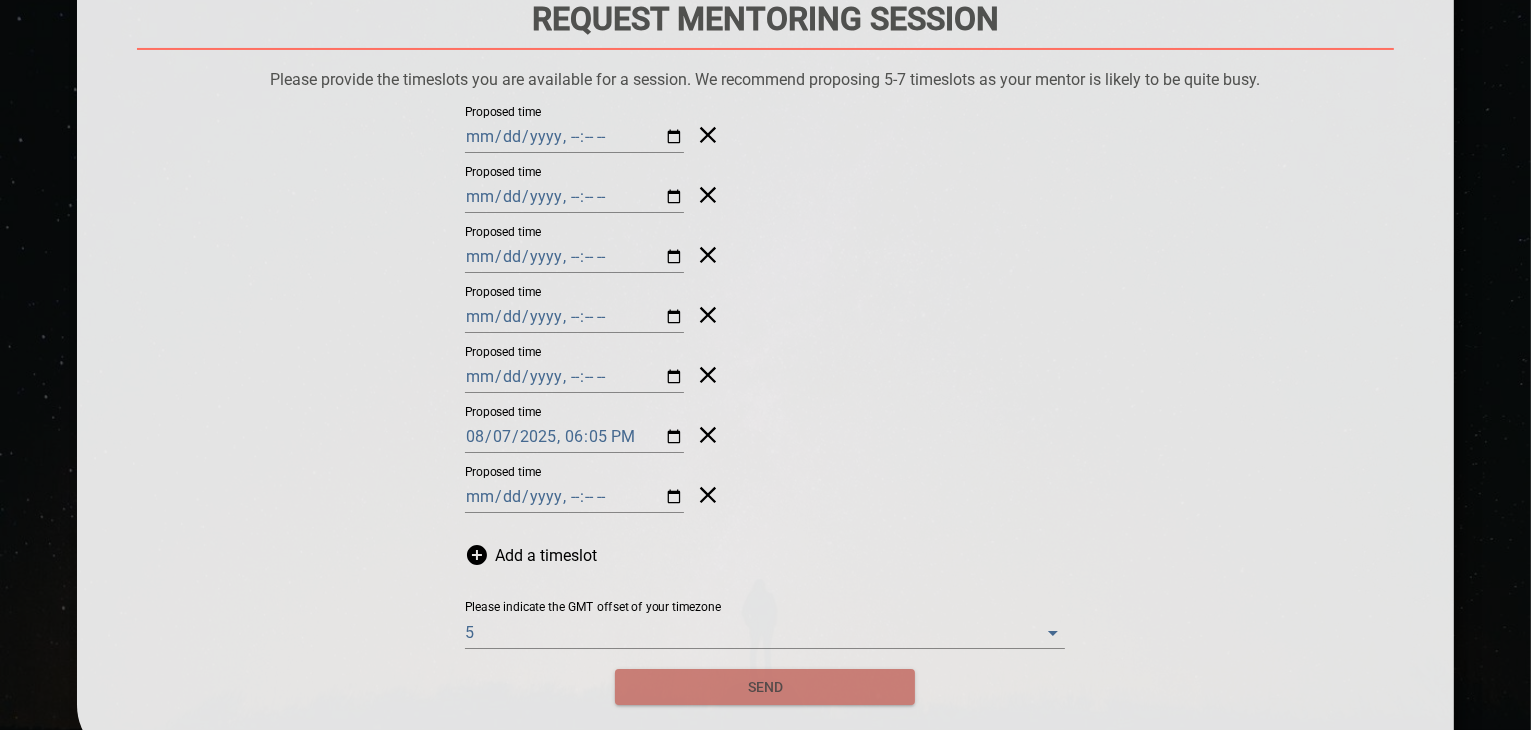 click on "send" at bounding box center (765, 687) 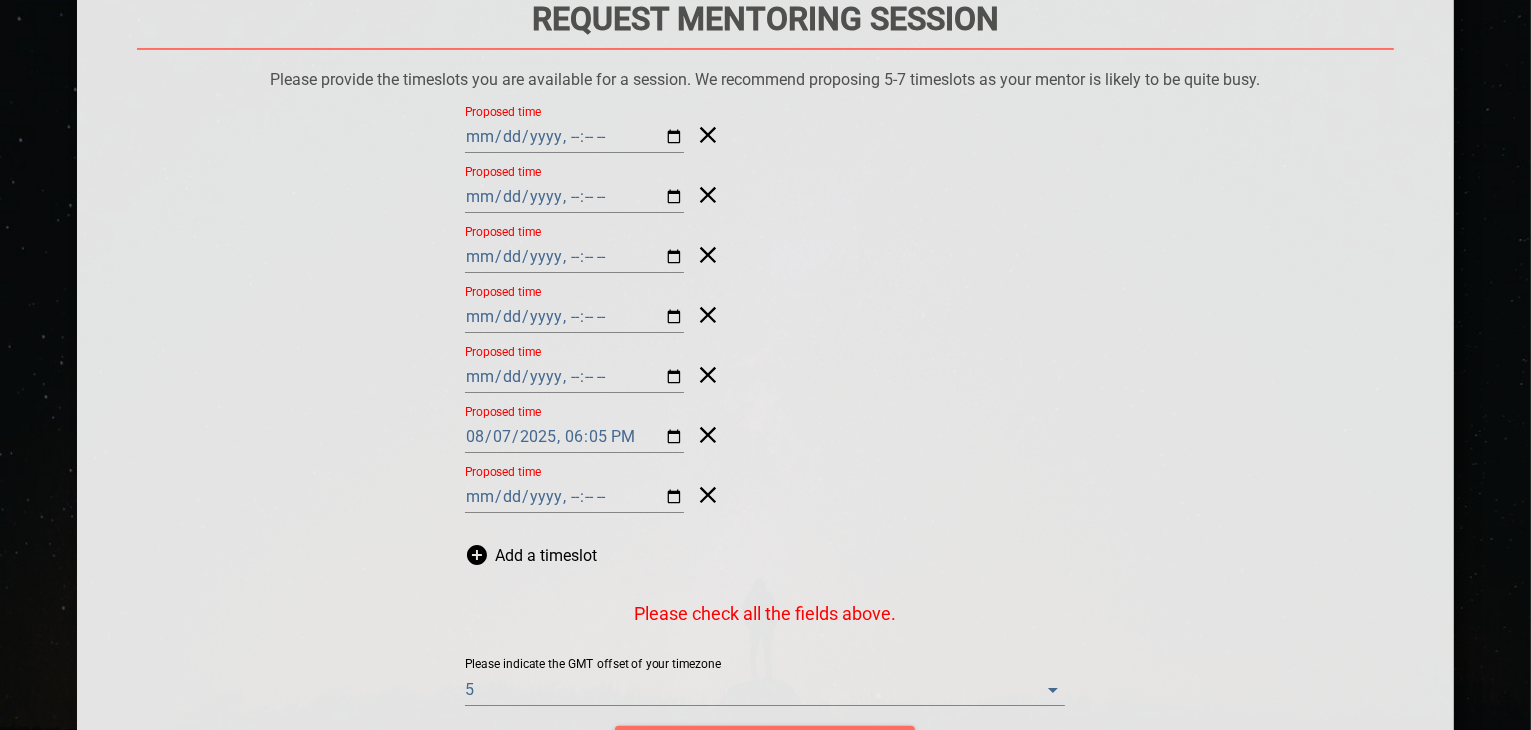 click 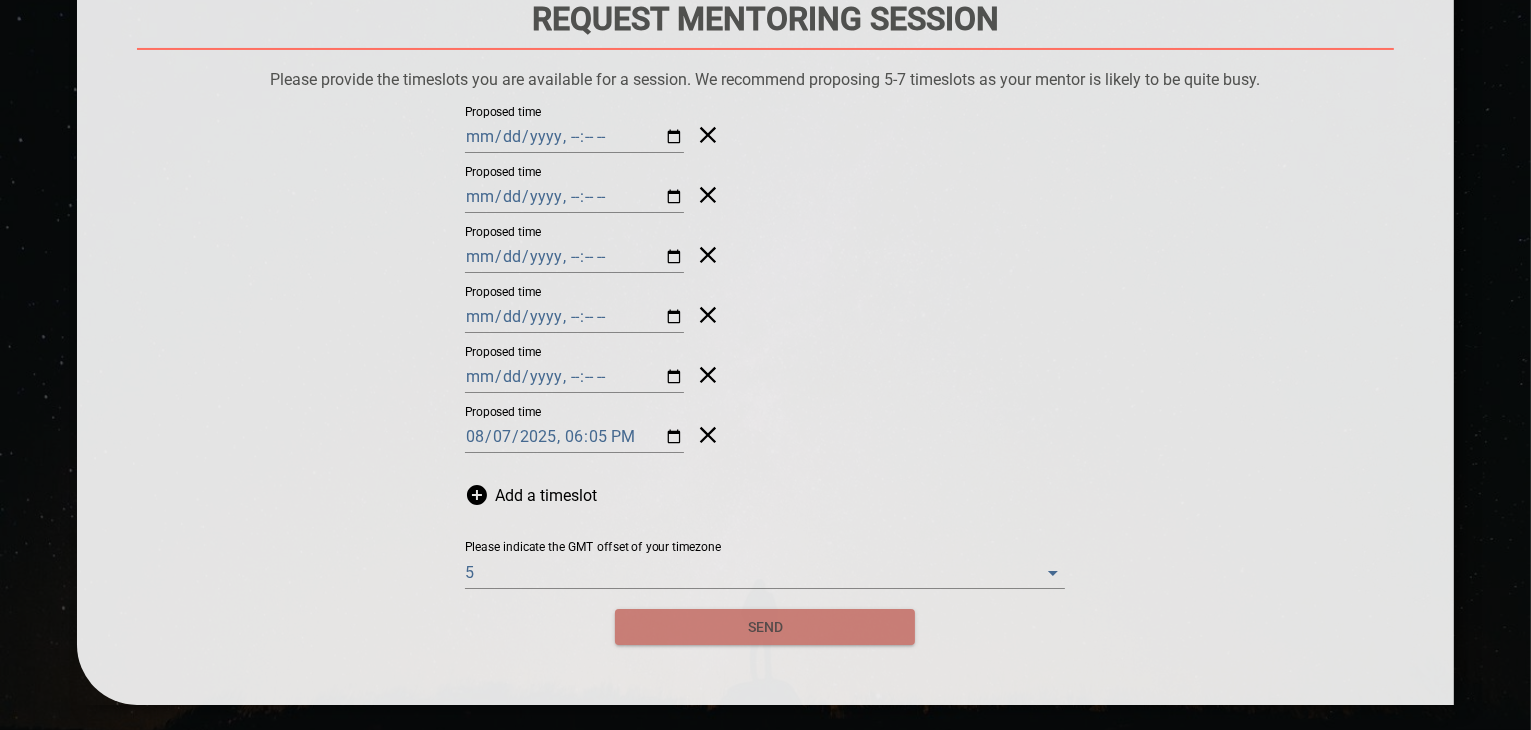 click on "send" at bounding box center (765, 627) 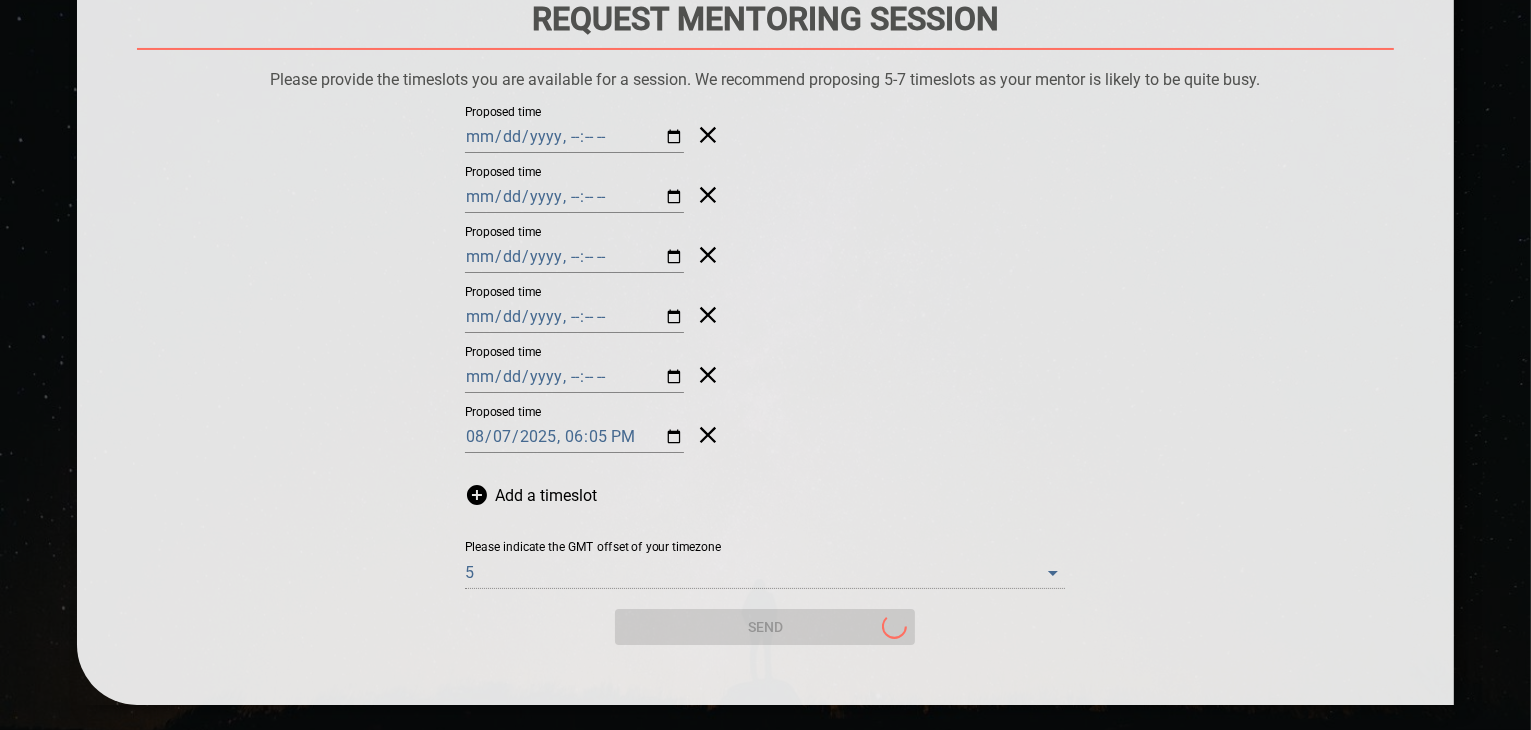 scroll, scrollTop: 0, scrollLeft: 0, axis: both 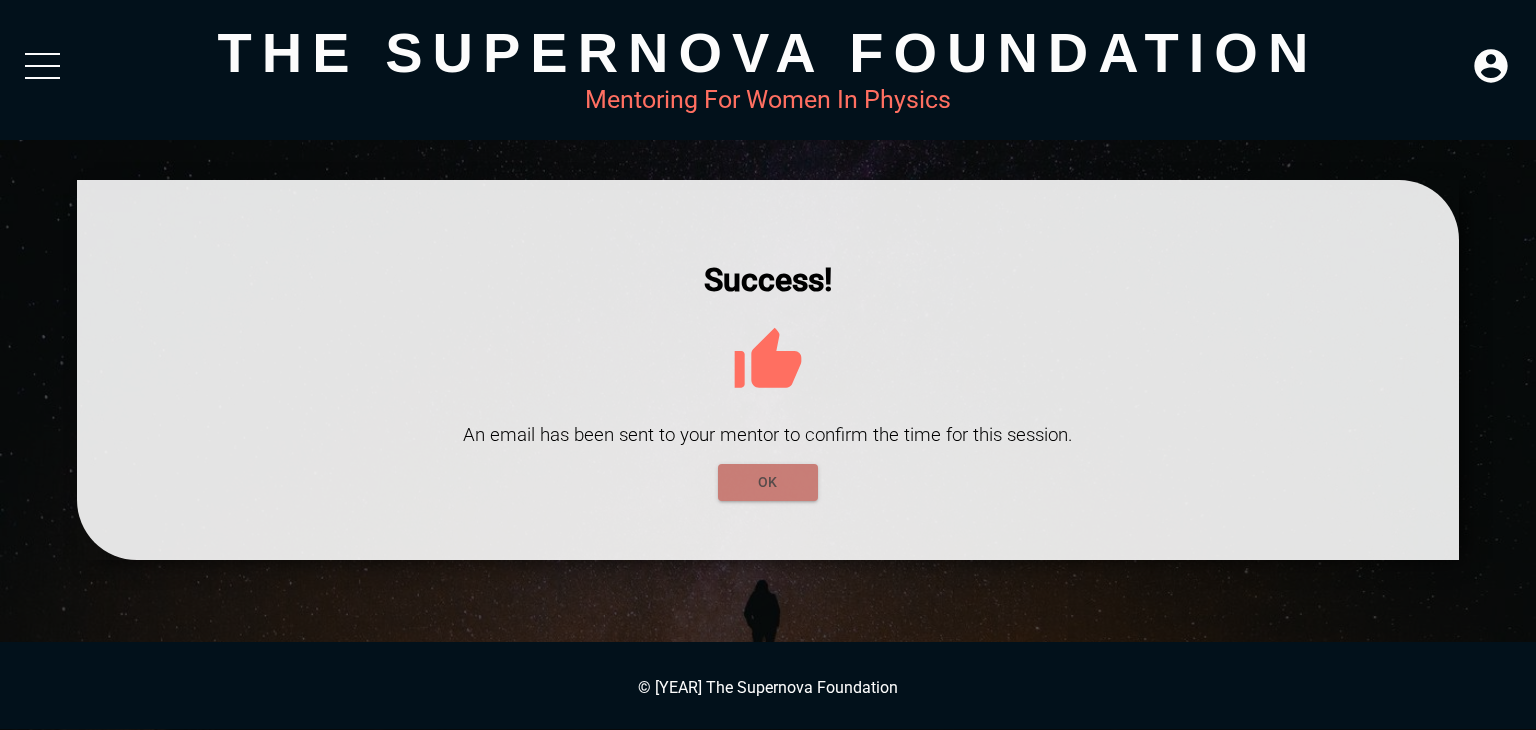 click on "OK" at bounding box center (768, 482) 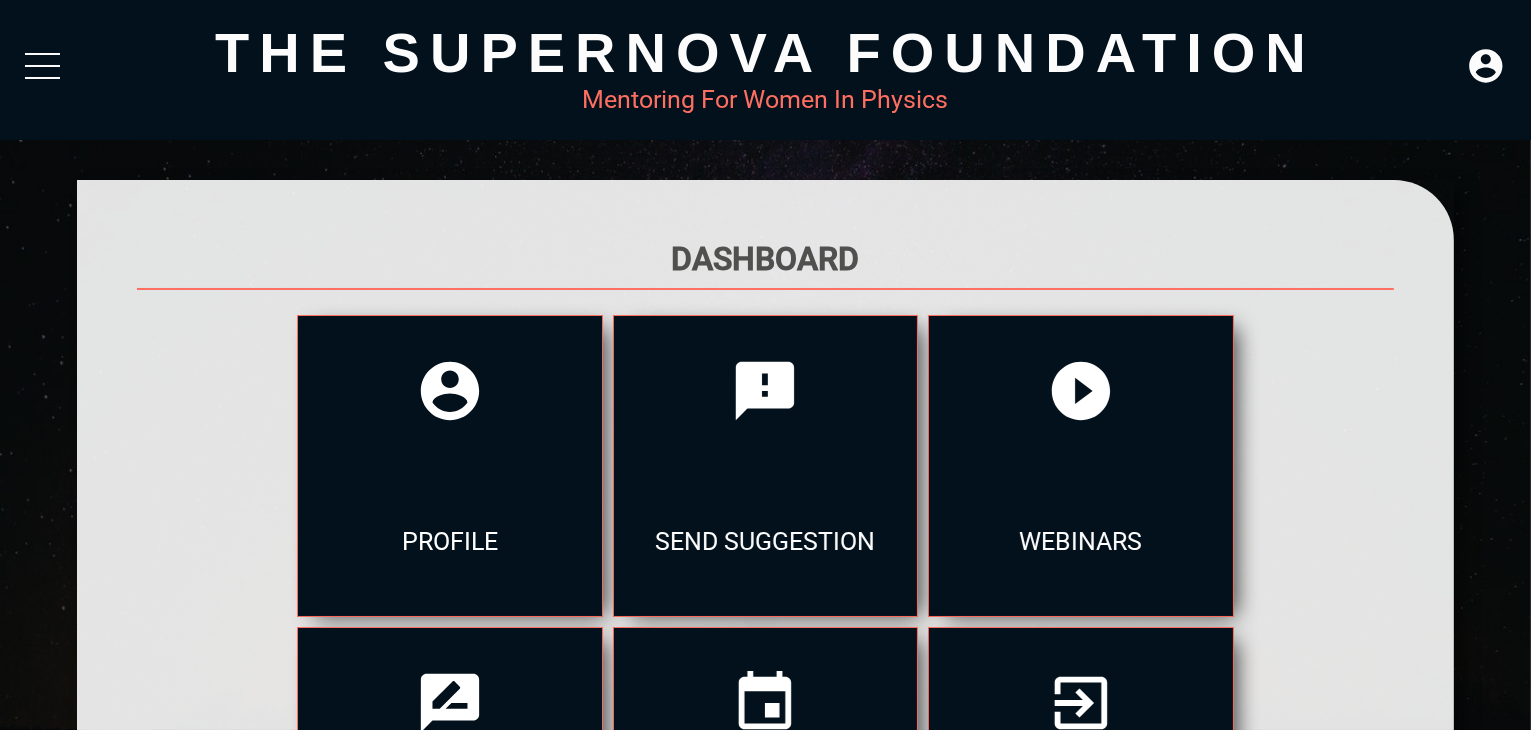 drag, startPoint x: 1407, startPoint y: 320, endPoint x: 1530, endPoint y: 658, distance: 359.68457 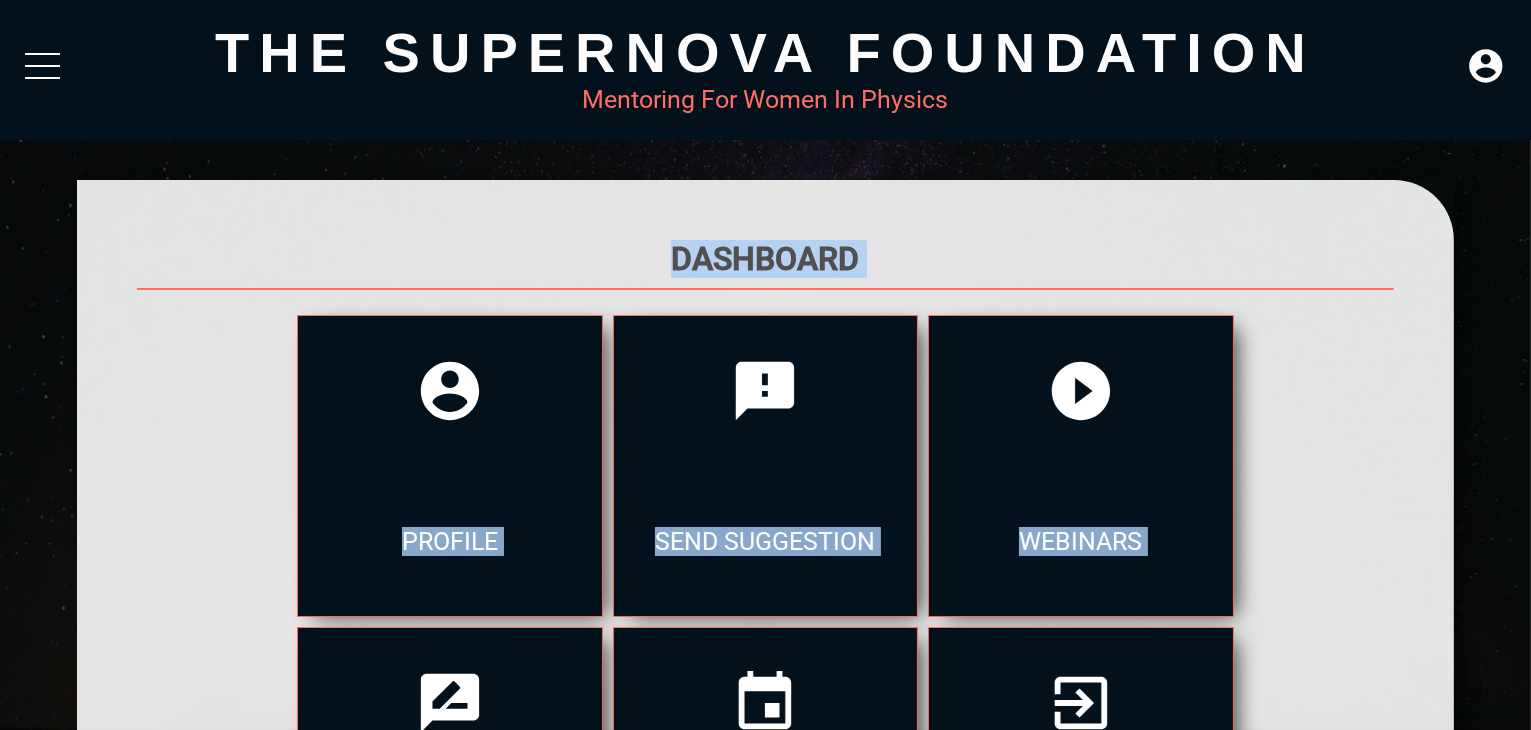 click on "Dashboard profile send suggestion webinars feedback Request Mentoring Session logout" at bounding box center [765, 587] 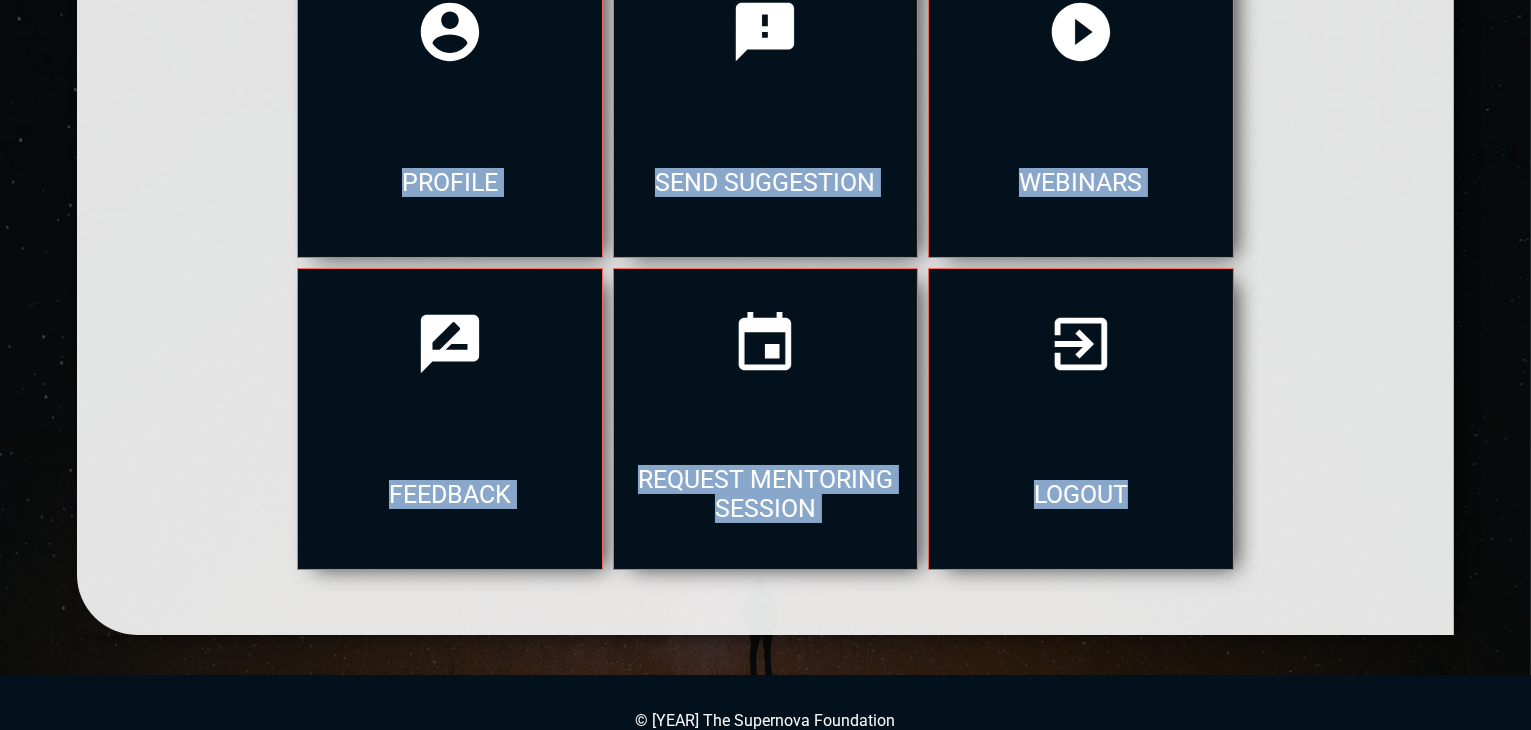 drag, startPoint x: 1530, startPoint y: 658, endPoint x: 1535, endPoint y: 776, distance: 118.10589 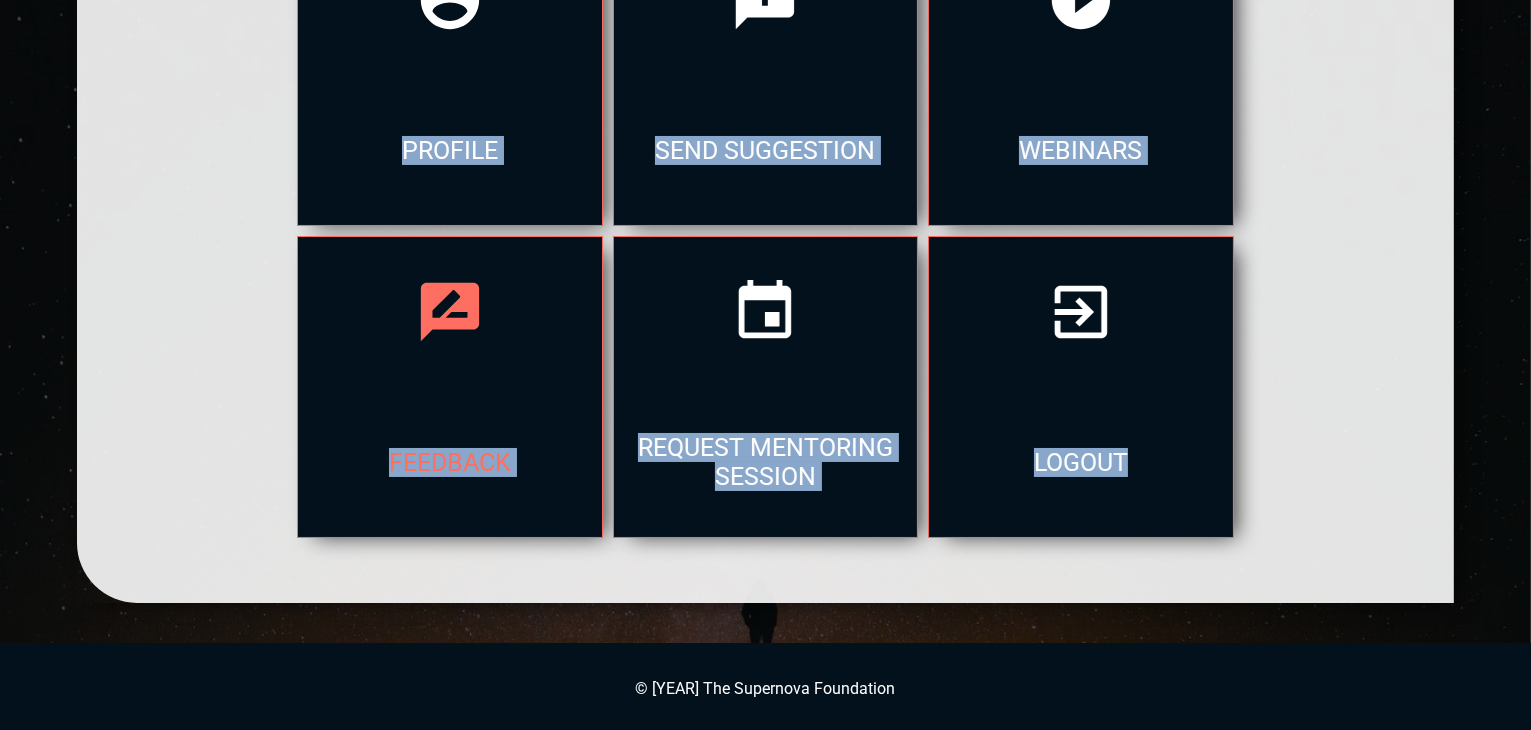 click on "feedback" at bounding box center (449, 462) 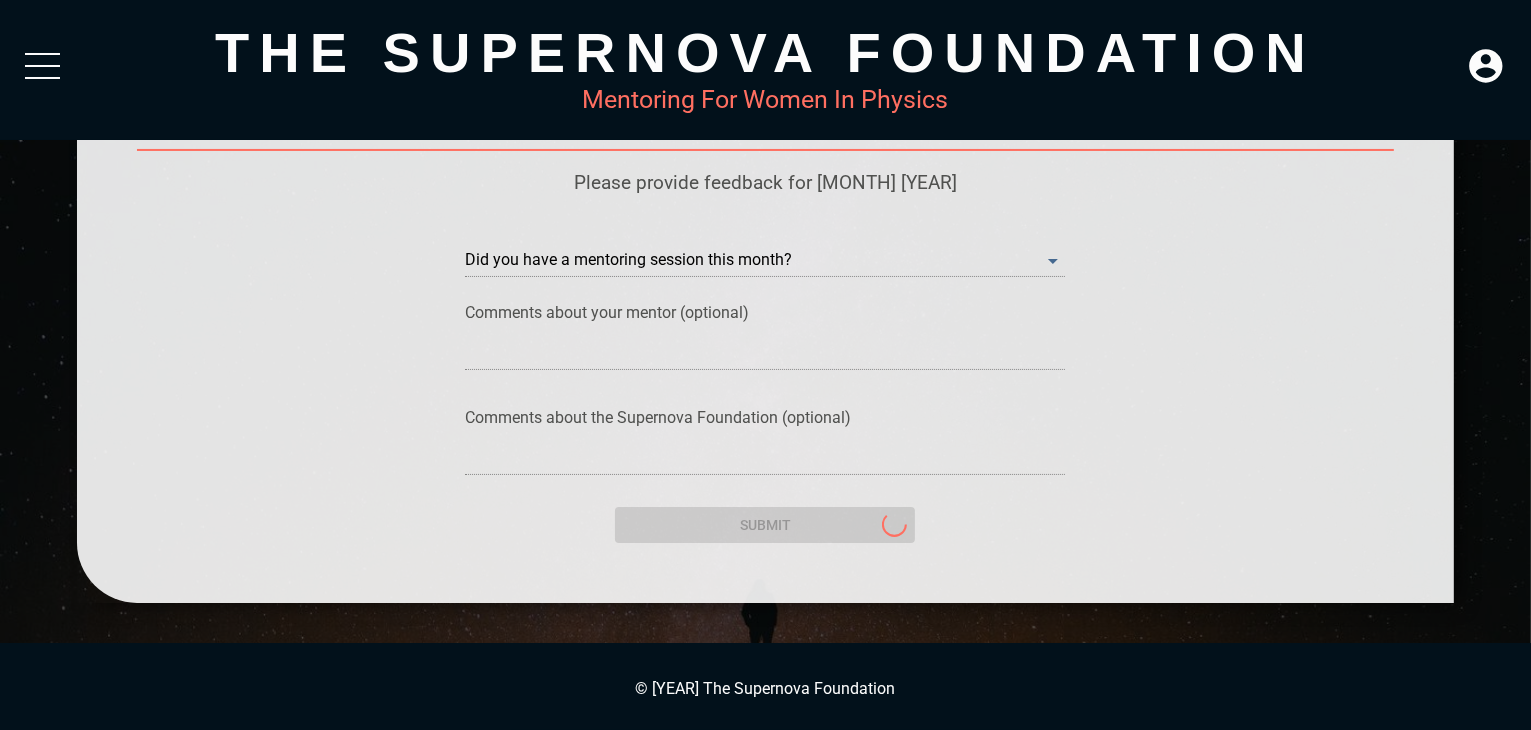 scroll, scrollTop: 0, scrollLeft: 0, axis: both 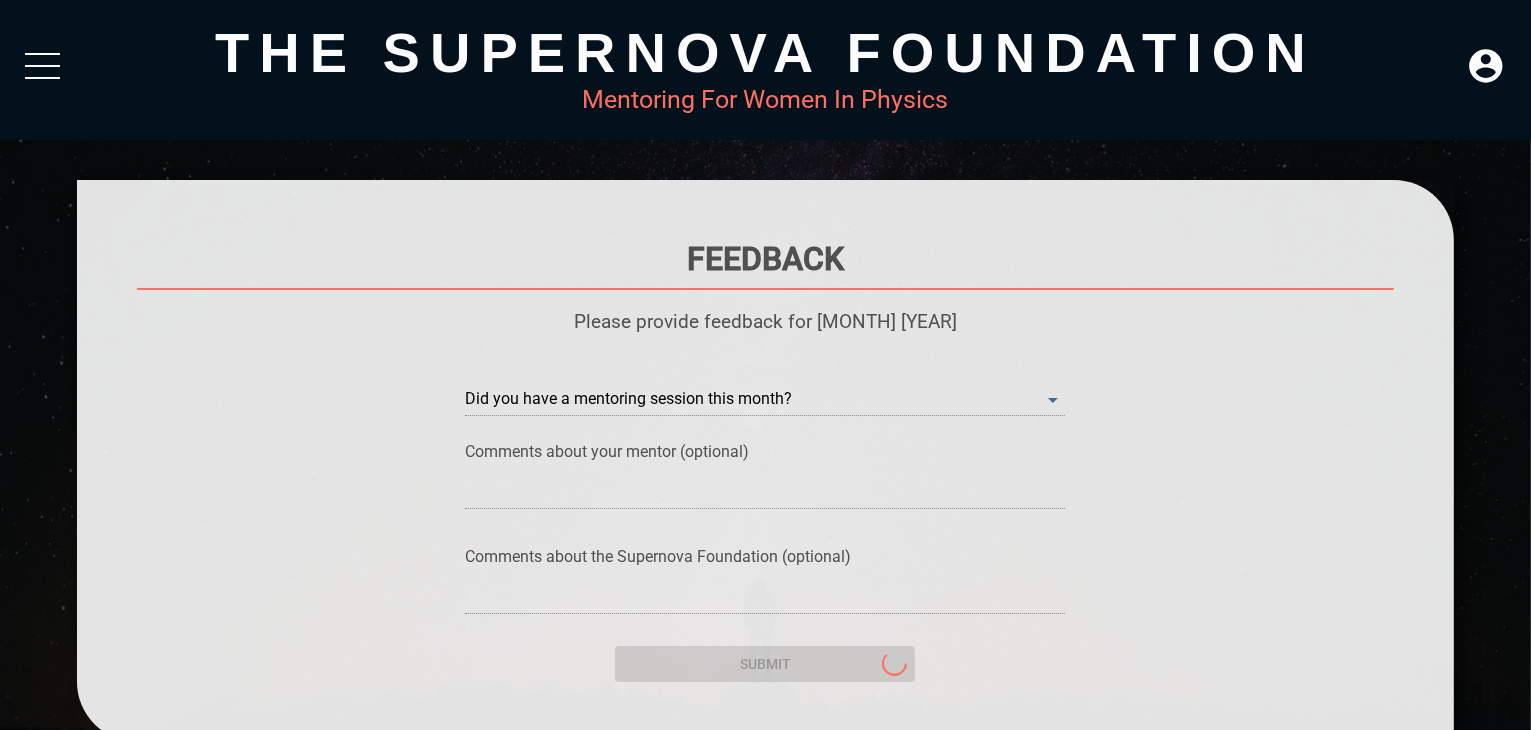 click on "Feedback Please provide feedback for [MONTH] [YEAR] Did you have a mentoring session this month? ​ Comments about your mentor (optional) Comments about the Supernova Foundation (optional) submit" at bounding box center [766, 461] 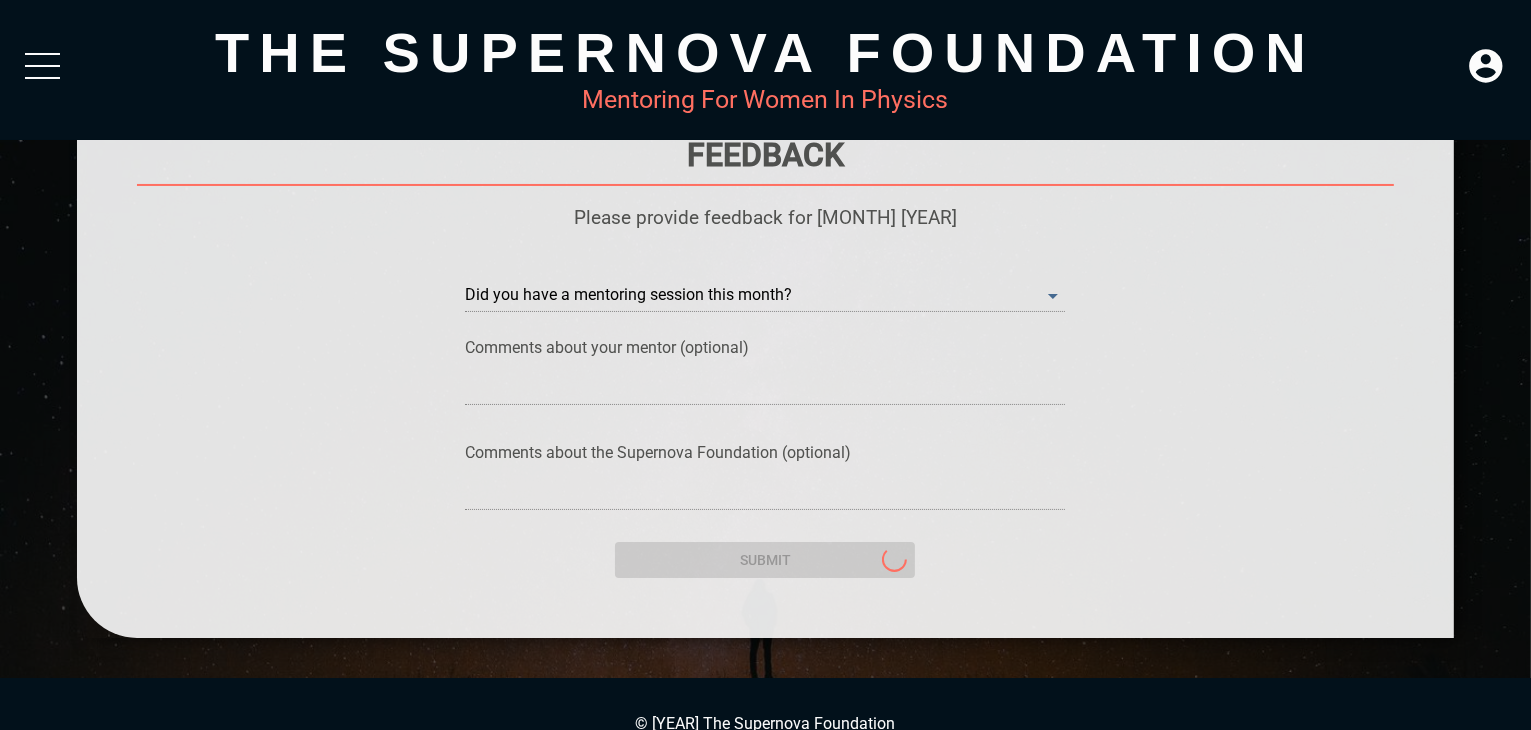 scroll, scrollTop: 100, scrollLeft: 0, axis: vertical 